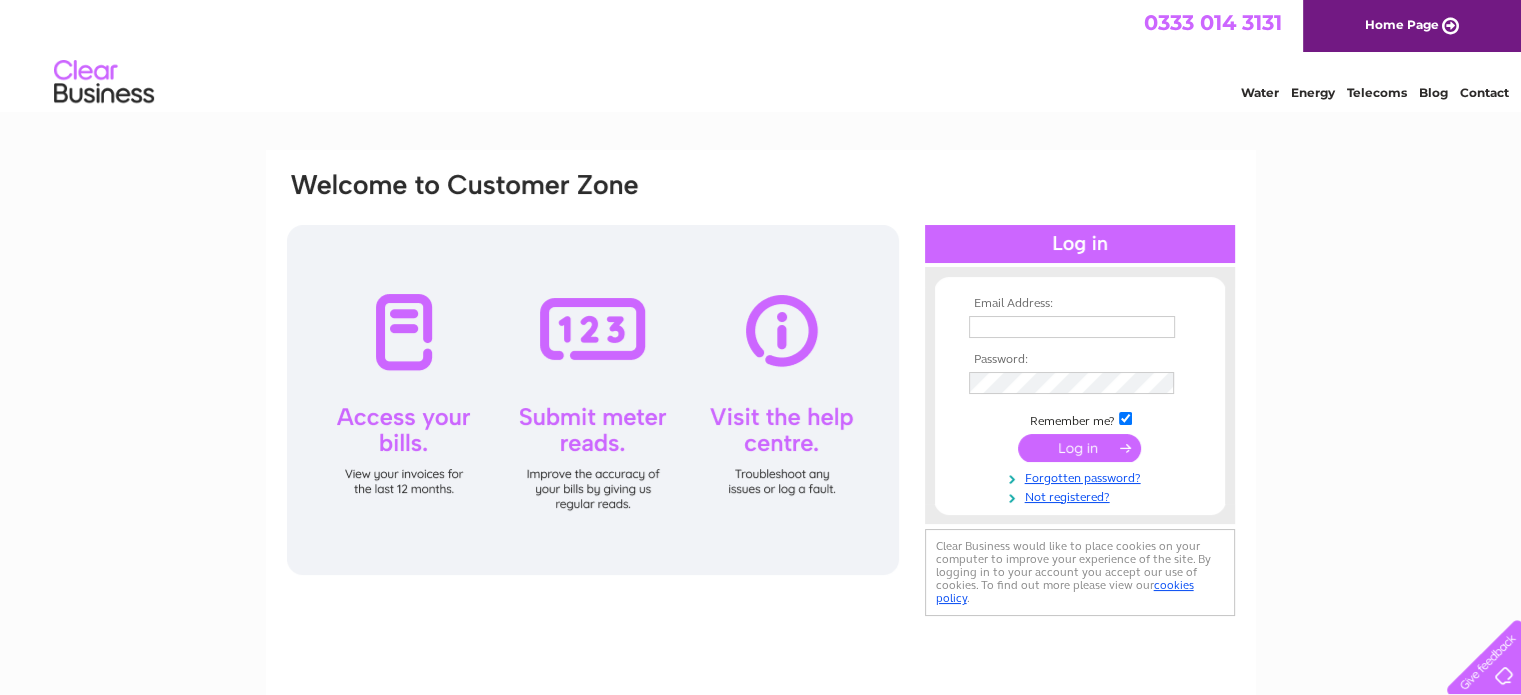 scroll, scrollTop: 0, scrollLeft: 0, axis: both 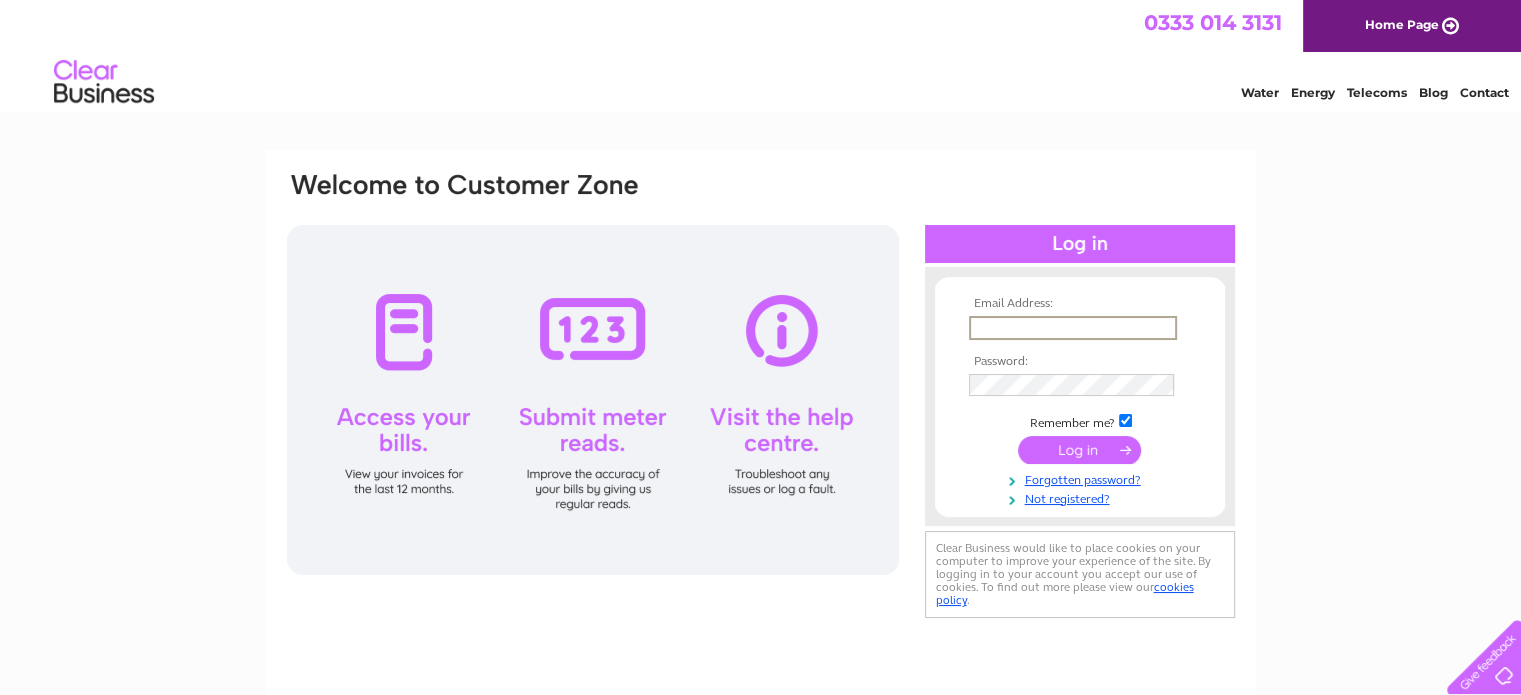 click at bounding box center (1073, 328) 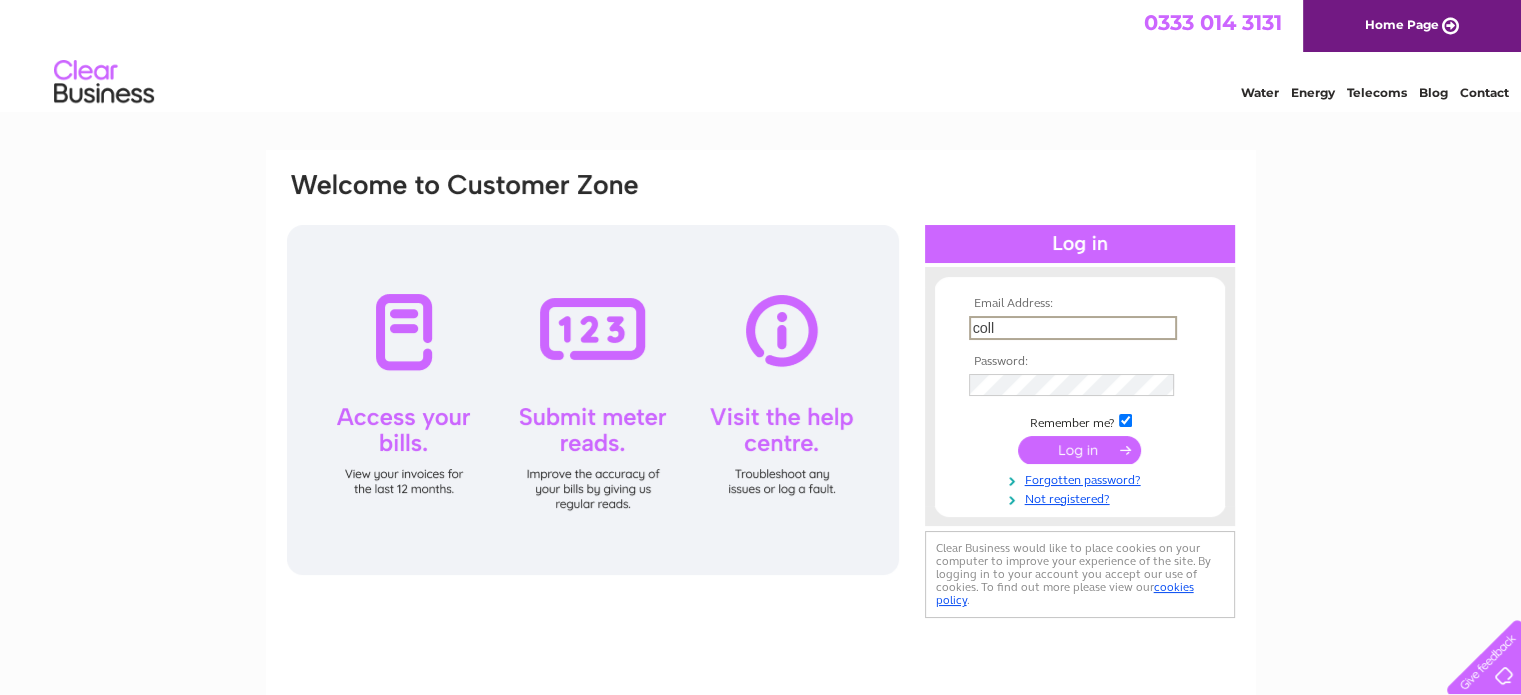 type on "collinscarpets@[EXAMPLE.COM]" 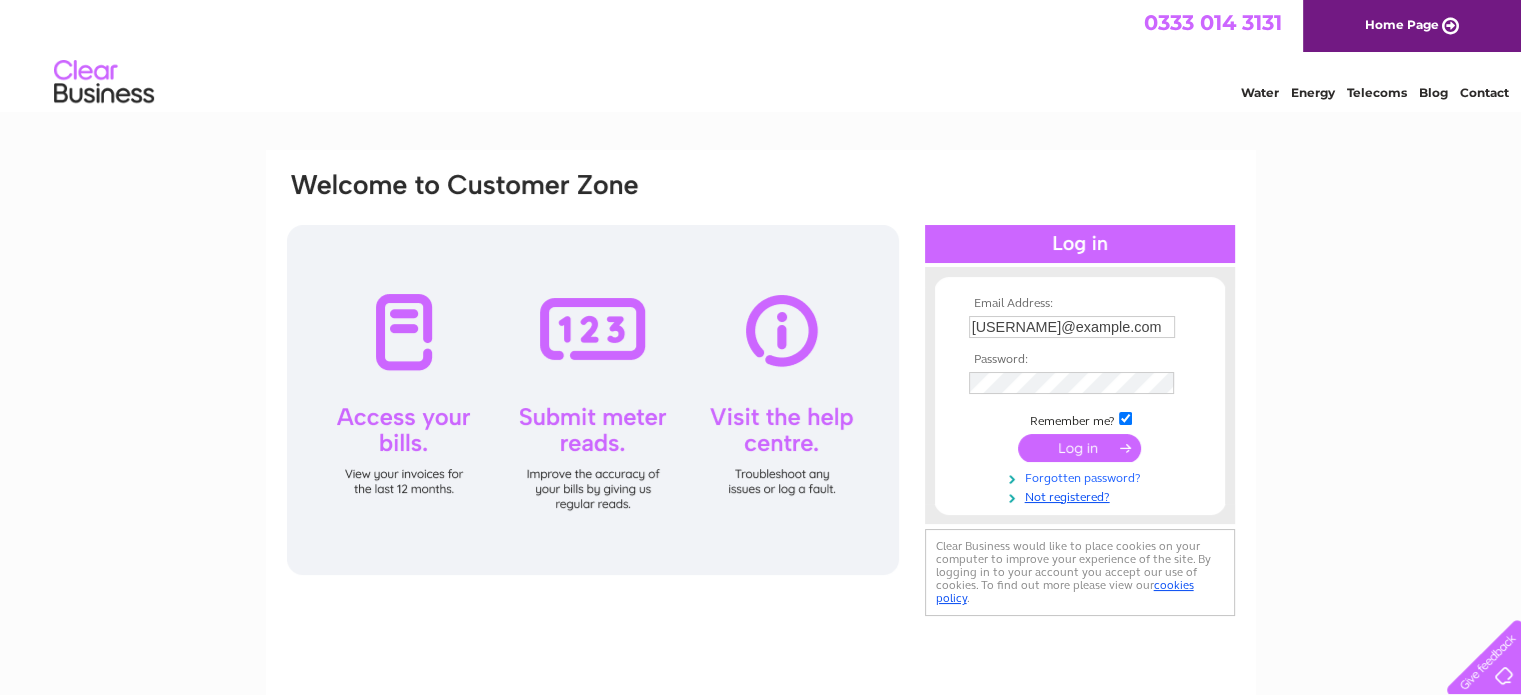 click on "Forgotten password?" at bounding box center [1082, 476] 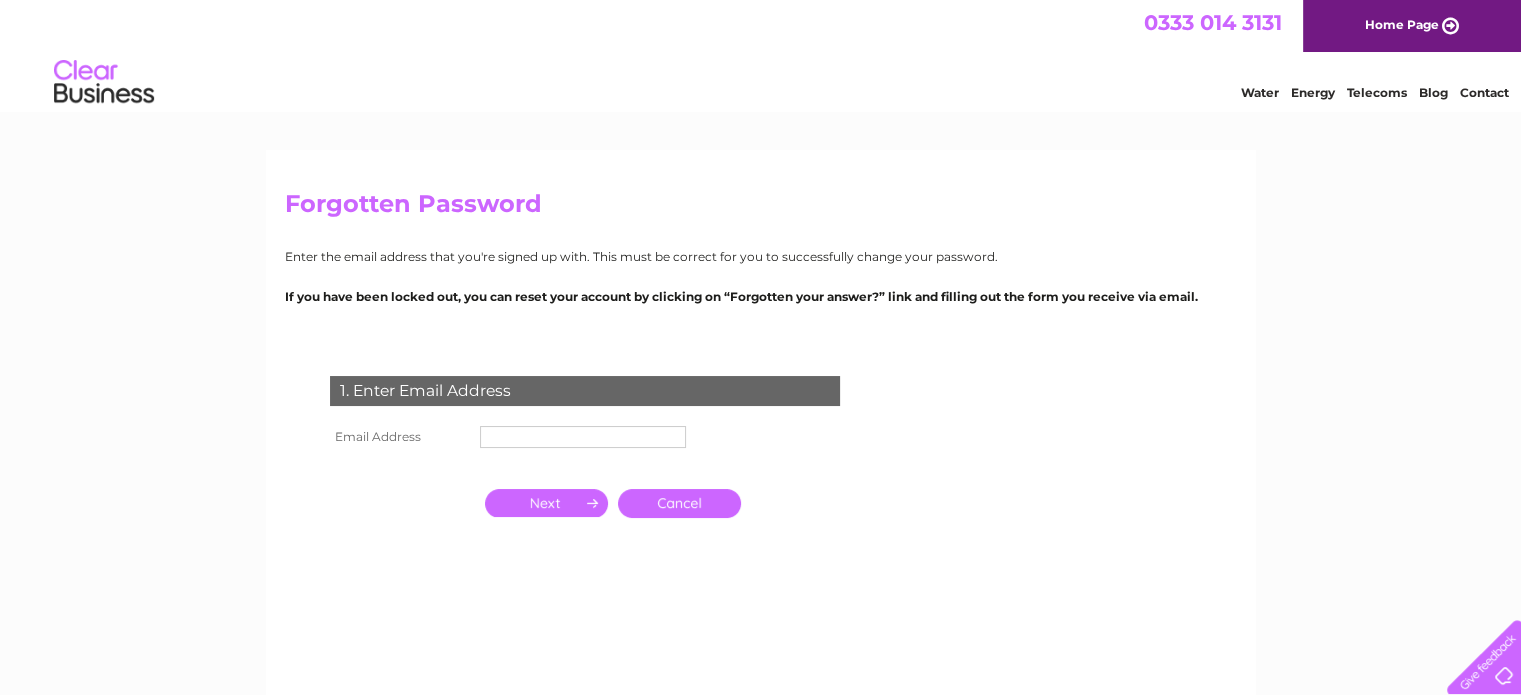 scroll, scrollTop: 0, scrollLeft: 0, axis: both 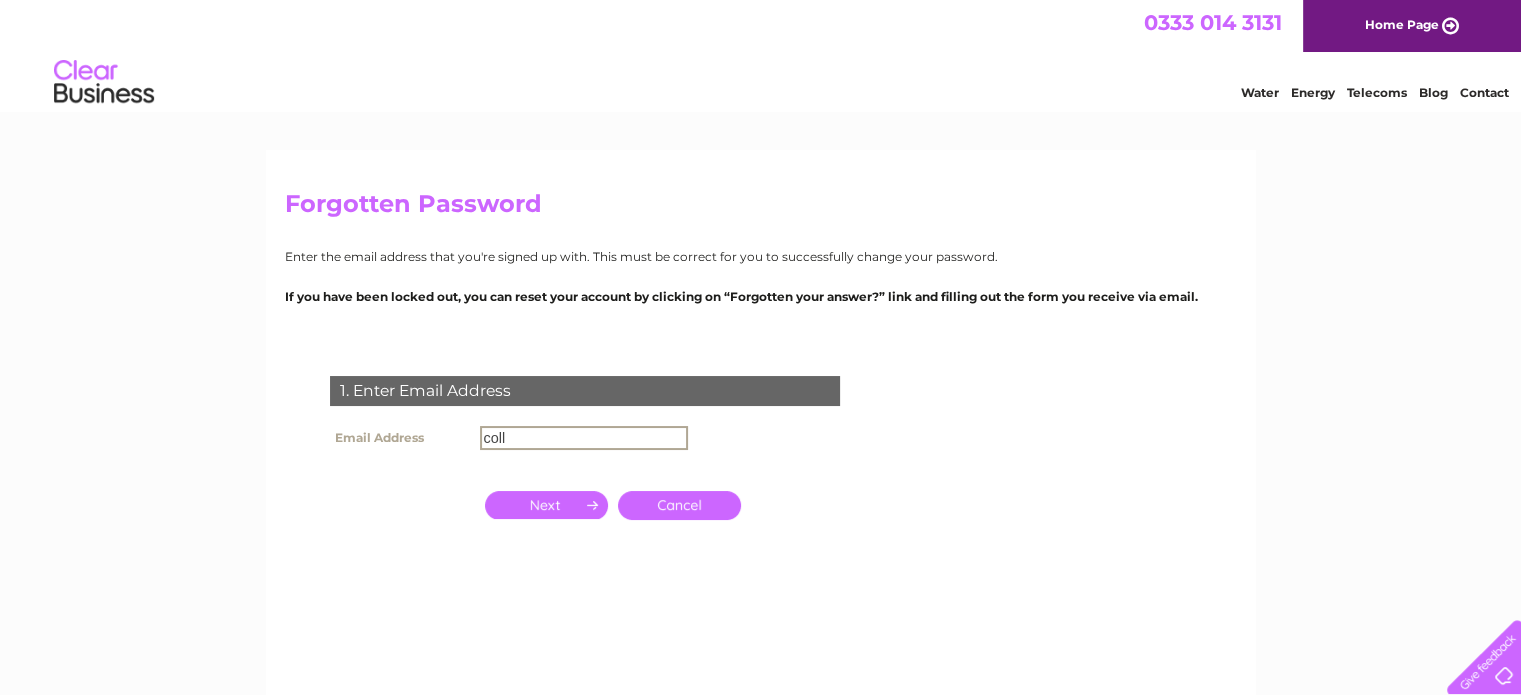 type on "collinscarpets@hotmail.co.uk" 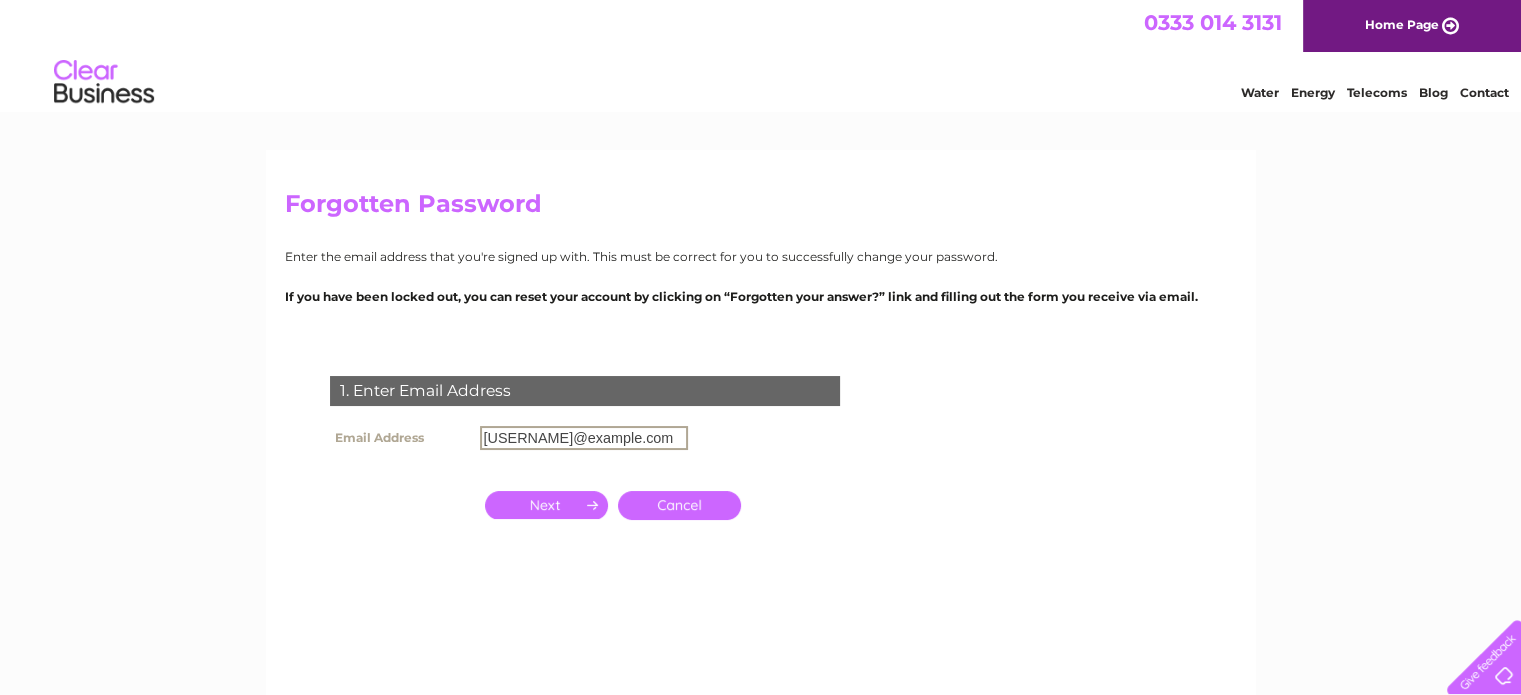 click at bounding box center (546, 505) 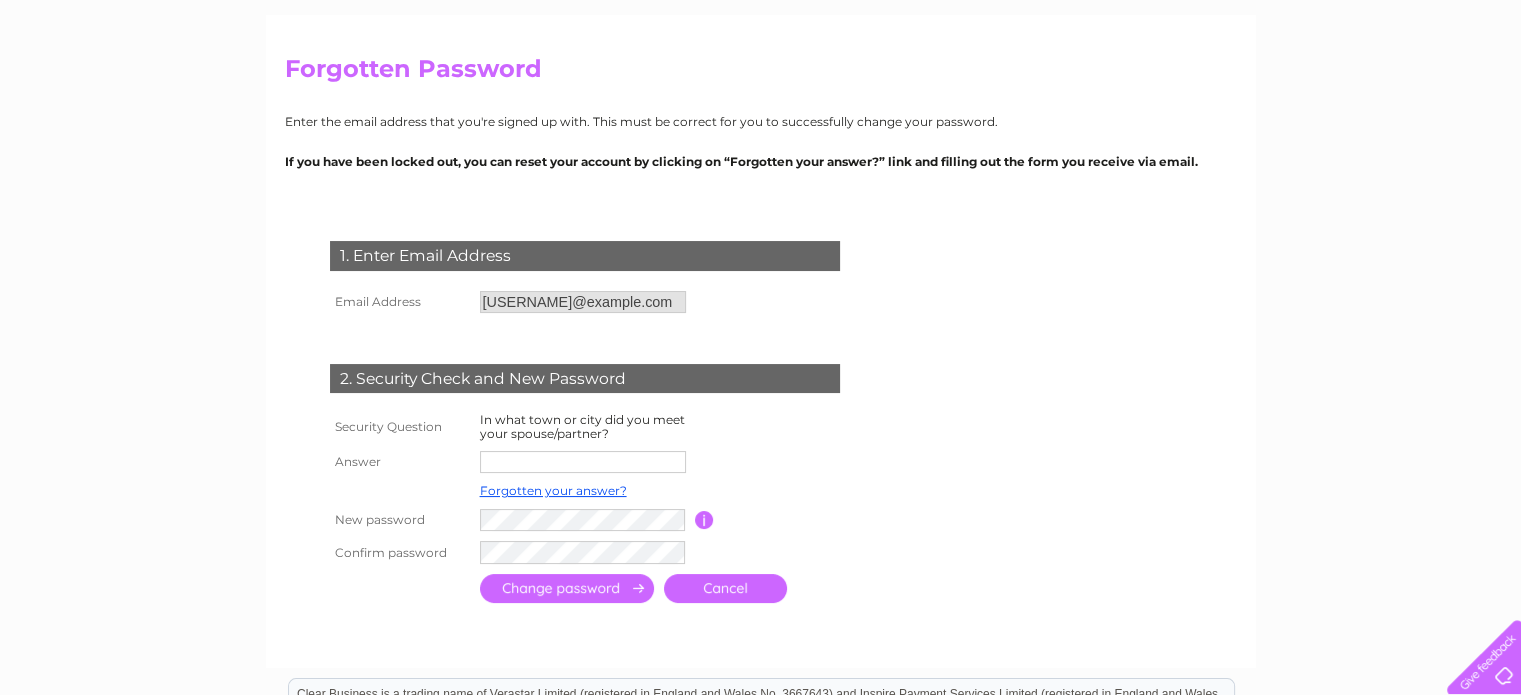 scroll, scrollTop: 200, scrollLeft: 0, axis: vertical 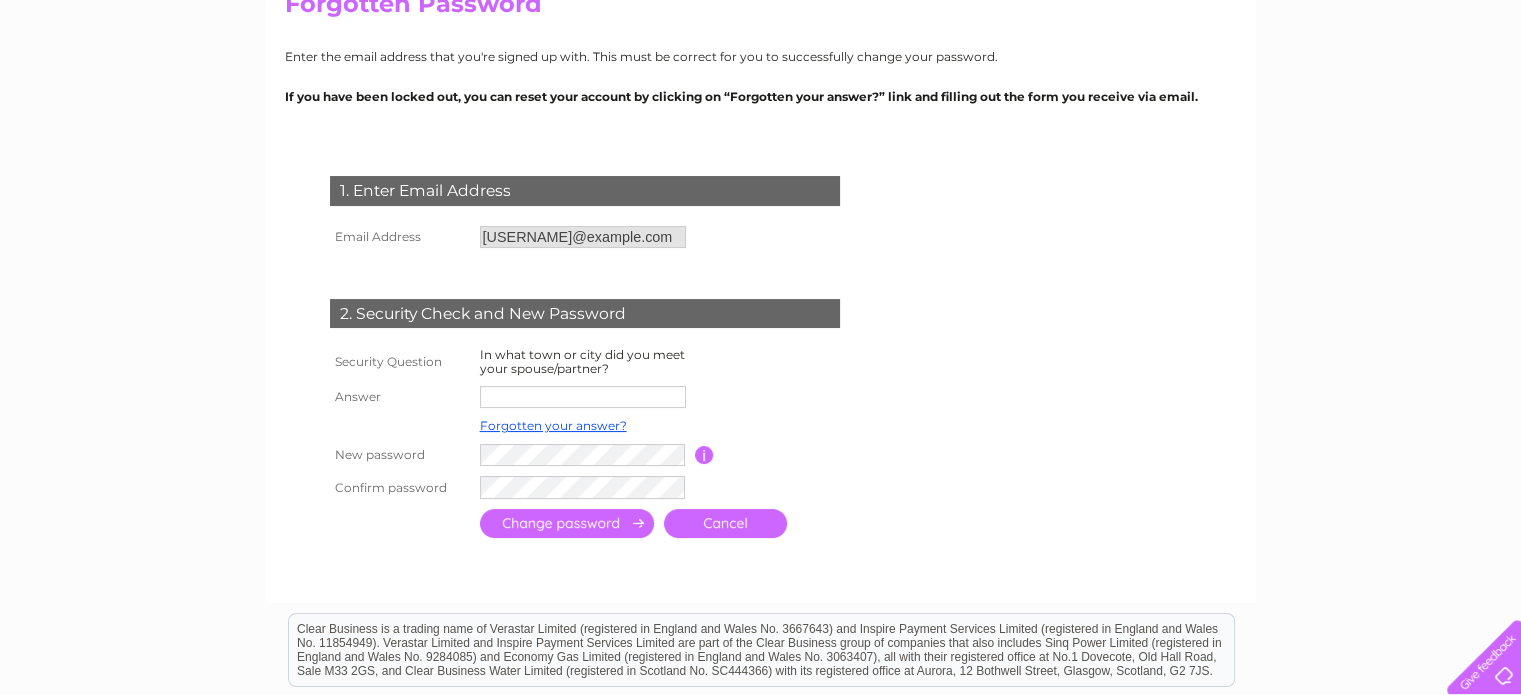 click at bounding box center [583, 397] 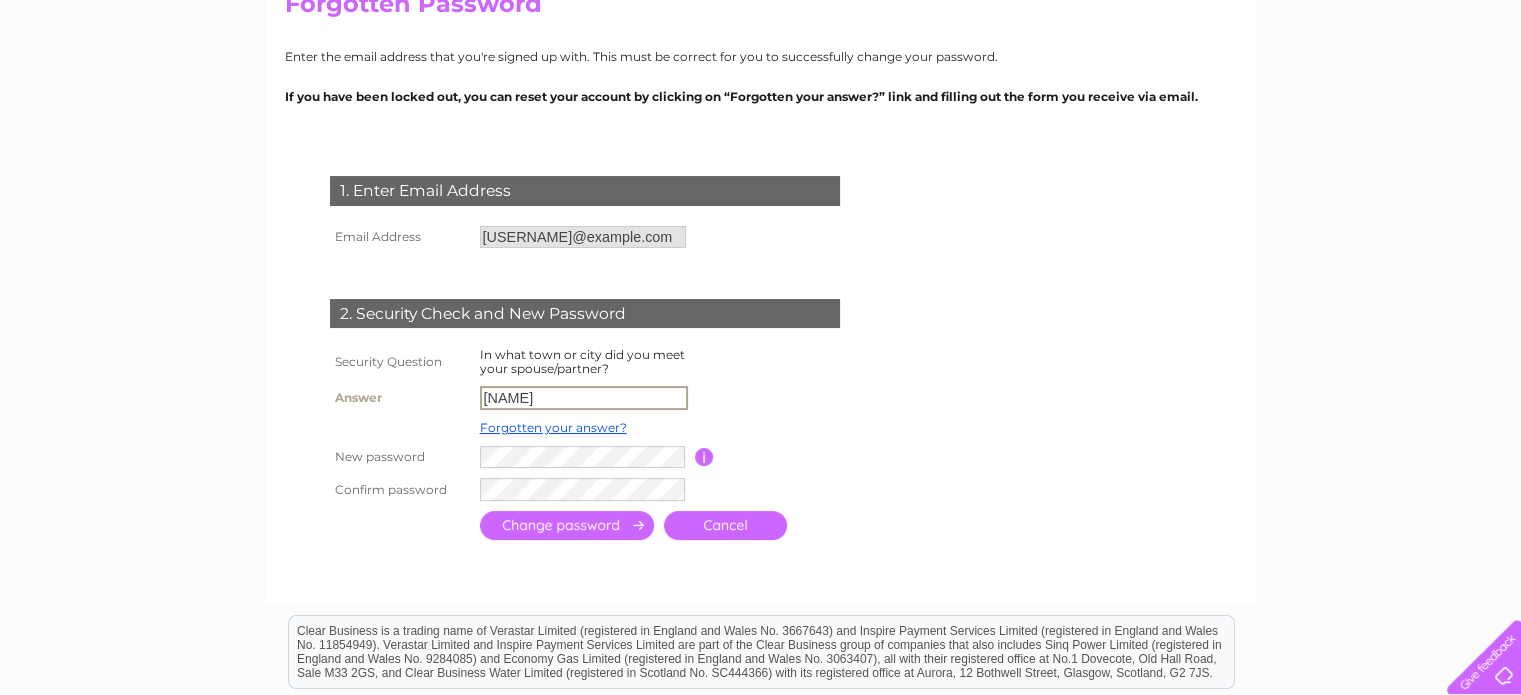 type on "Crowthorne" 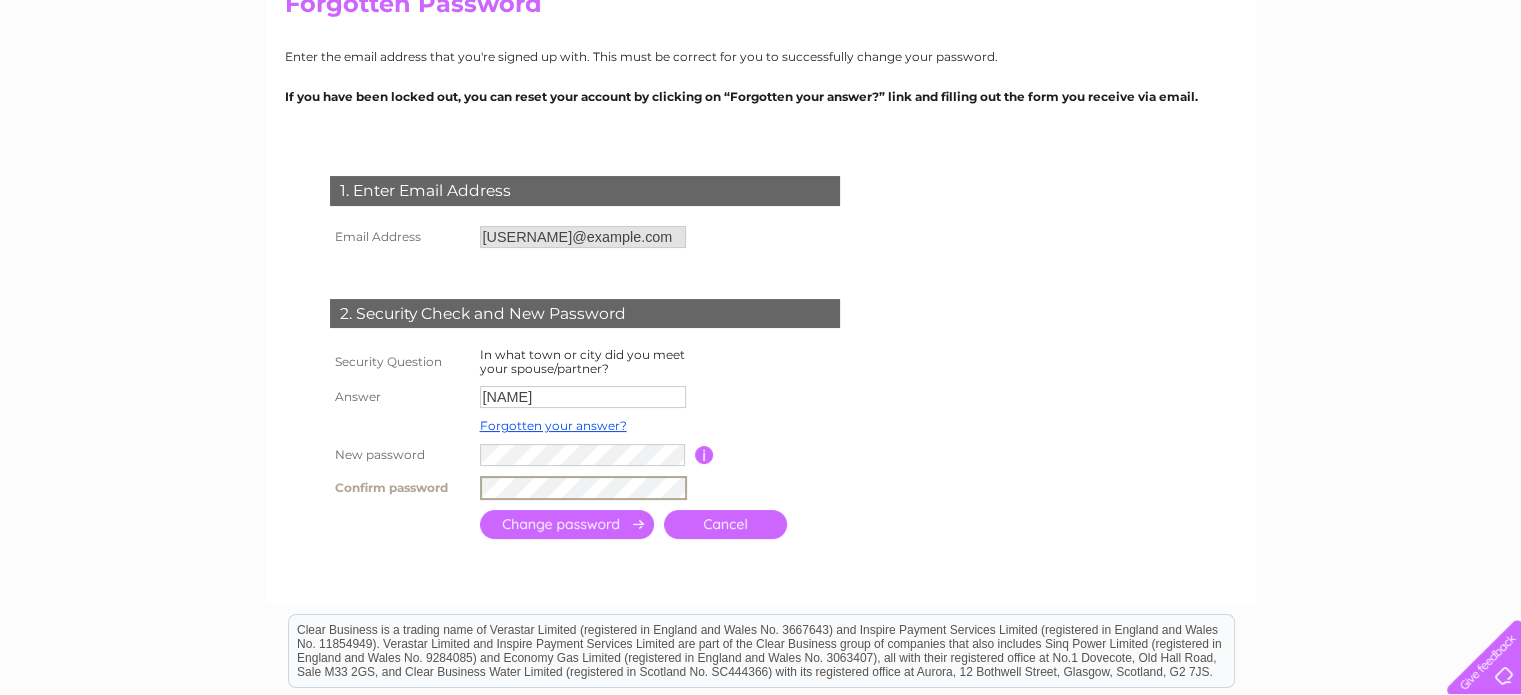 click at bounding box center (567, 524) 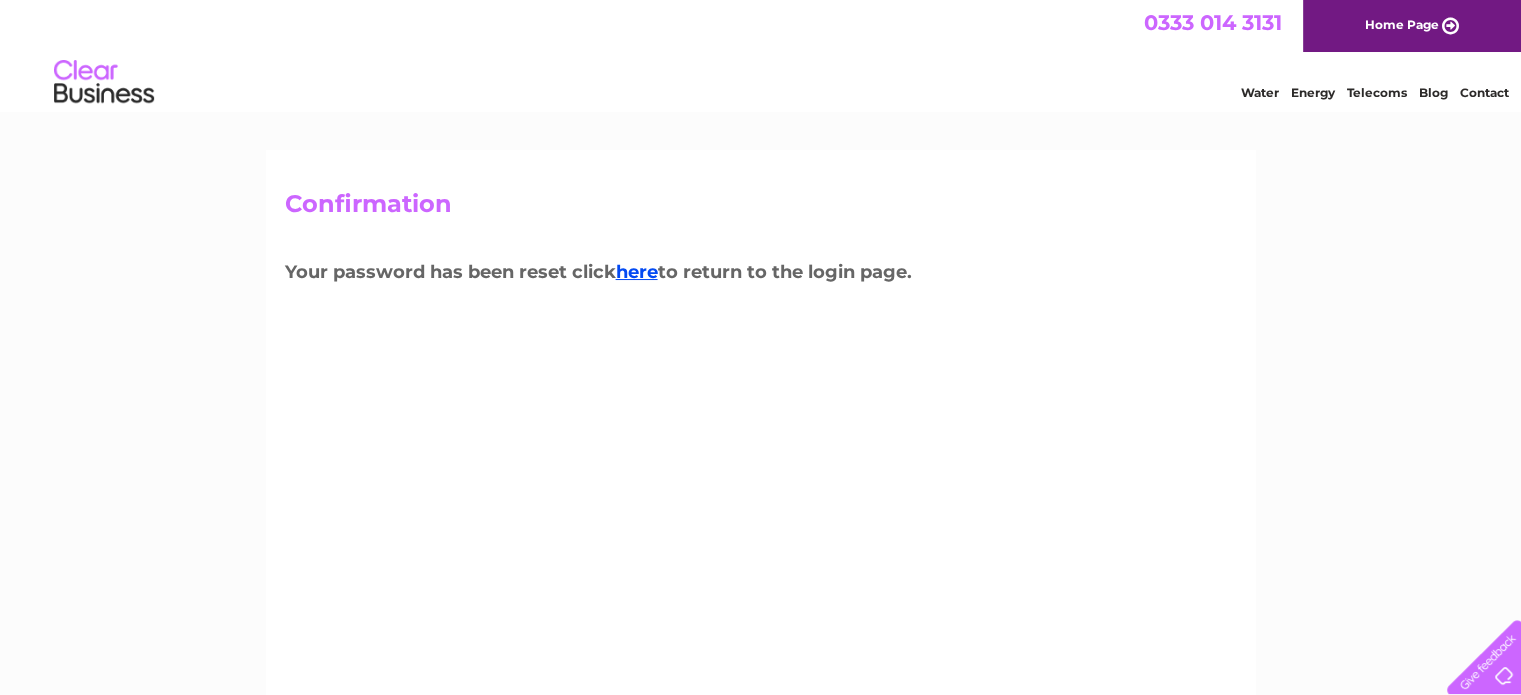 scroll, scrollTop: 0, scrollLeft: 0, axis: both 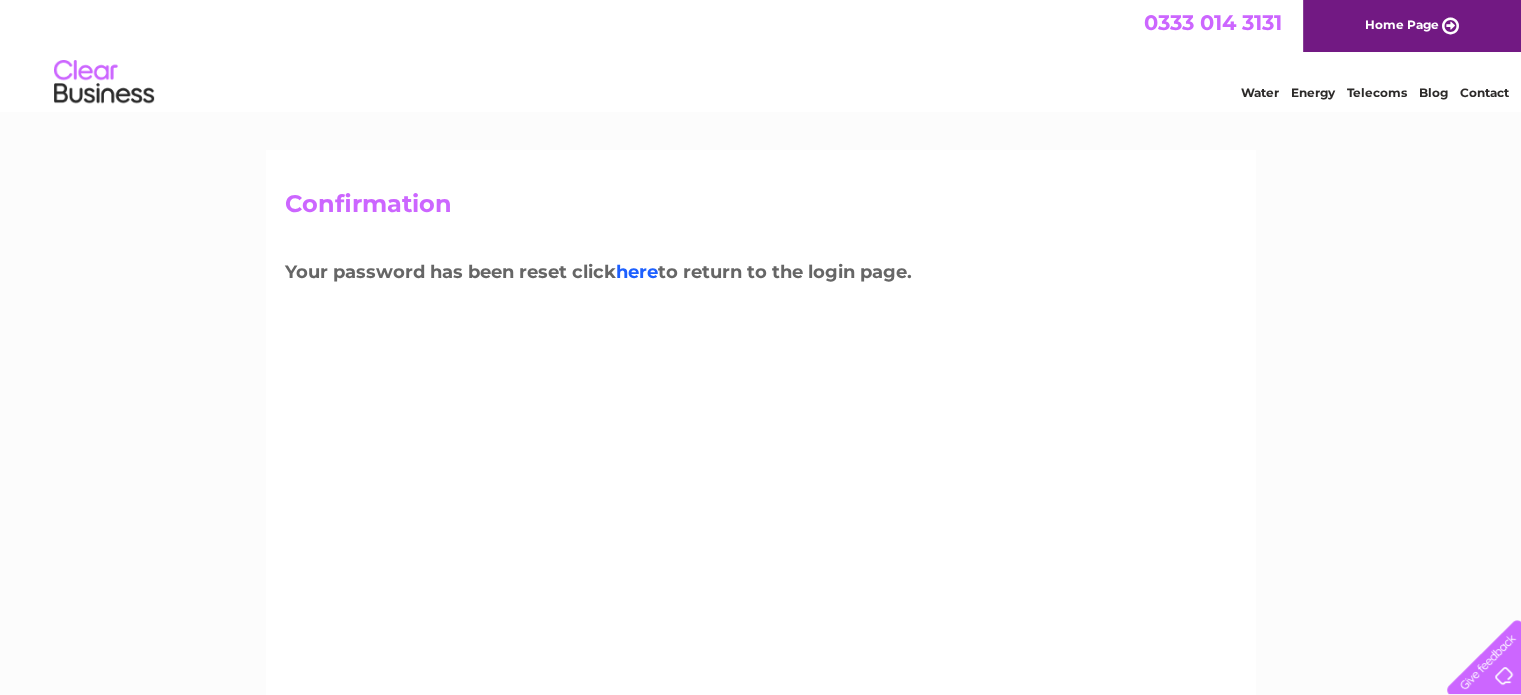 click on "here" at bounding box center [637, 272] 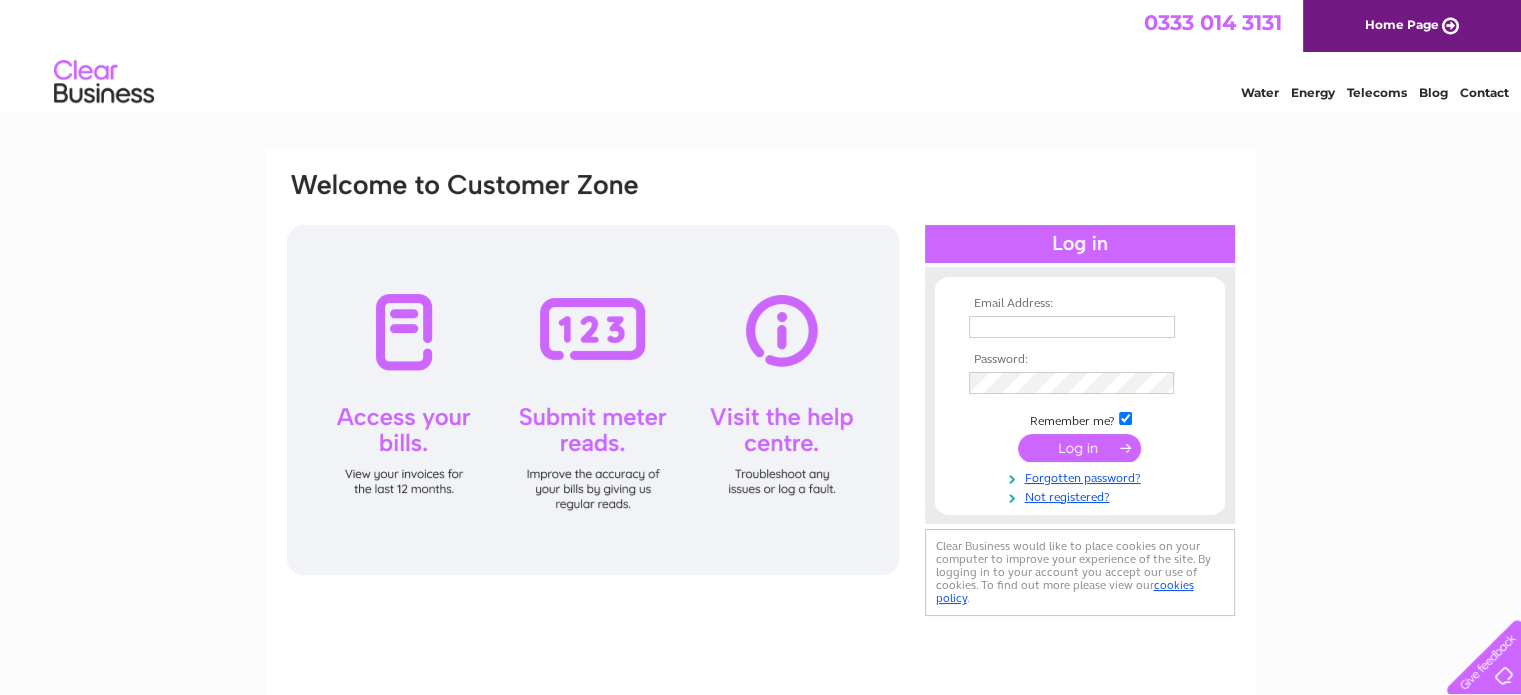 scroll, scrollTop: 0, scrollLeft: 0, axis: both 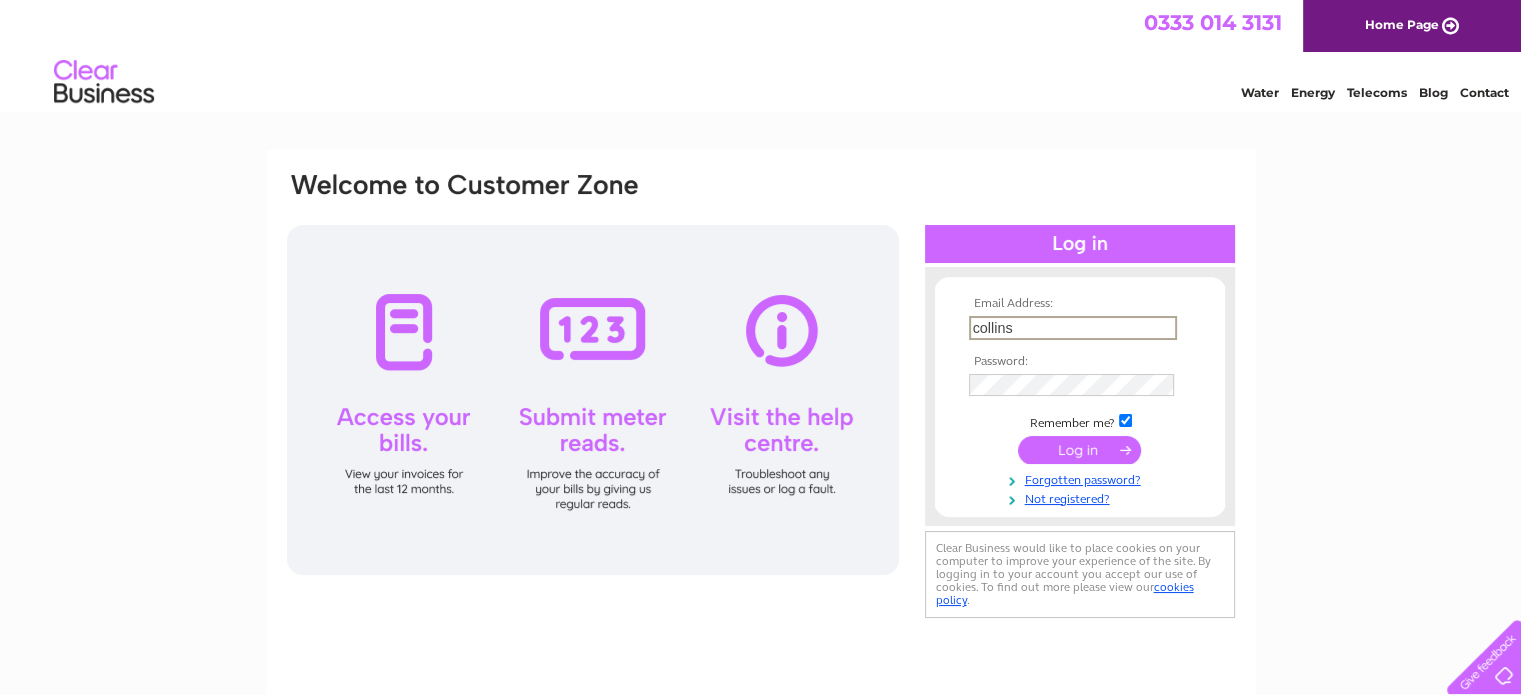 type on "[USERNAME]@example.com" 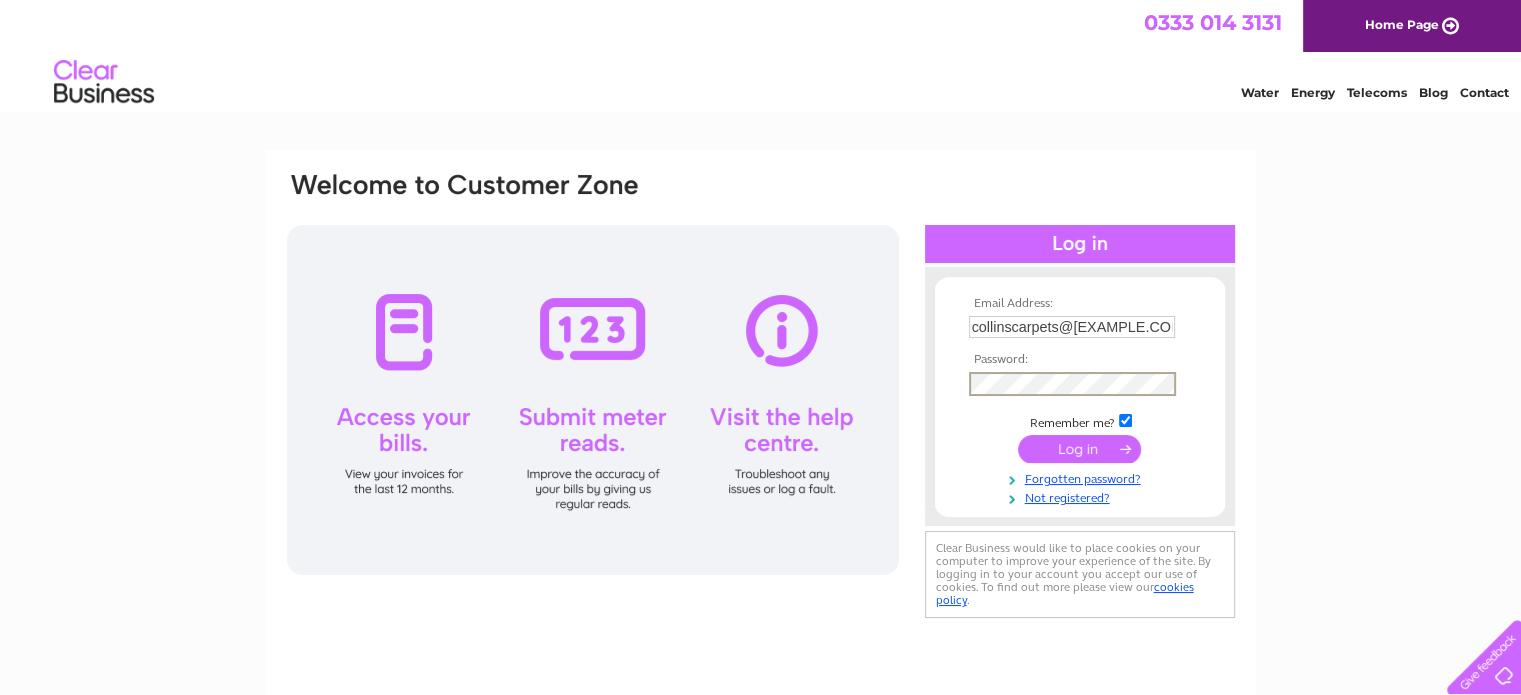 click at bounding box center (1079, 449) 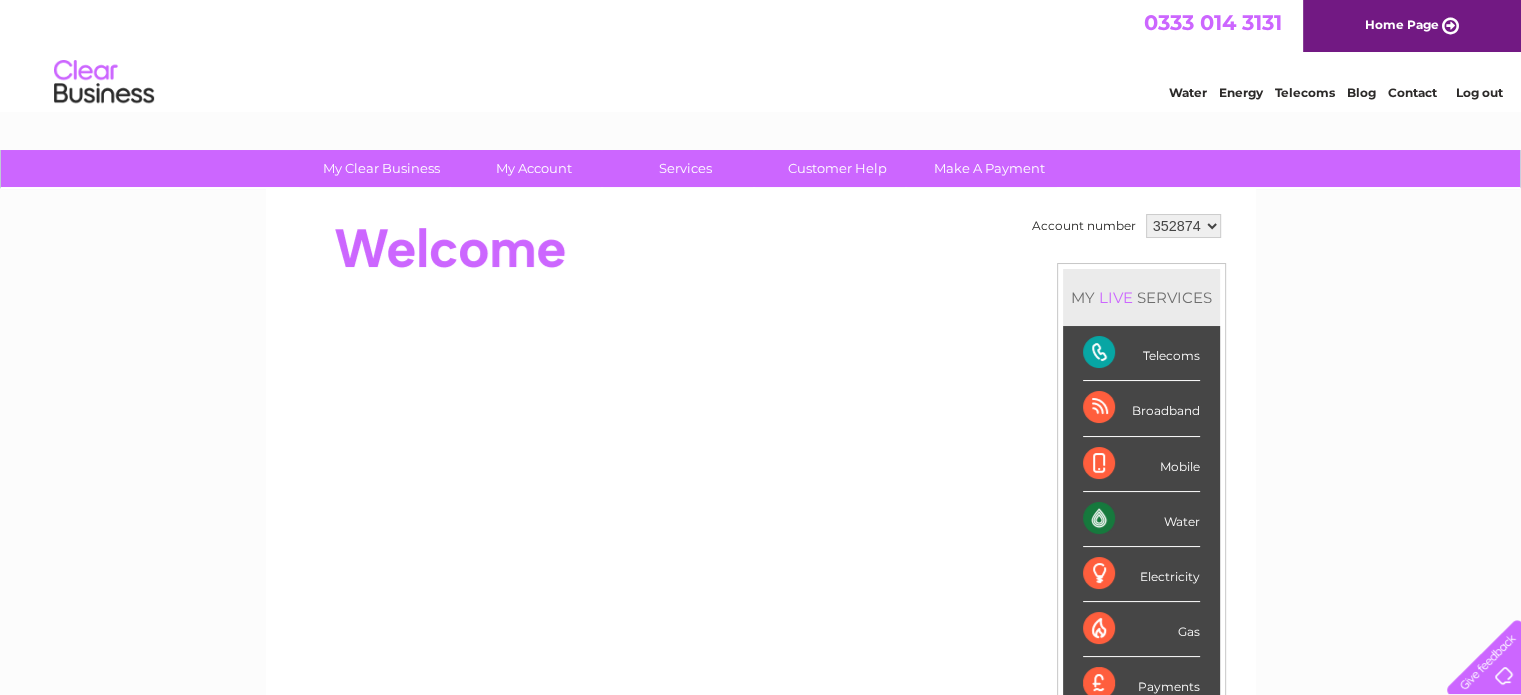 scroll, scrollTop: 0, scrollLeft: 0, axis: both 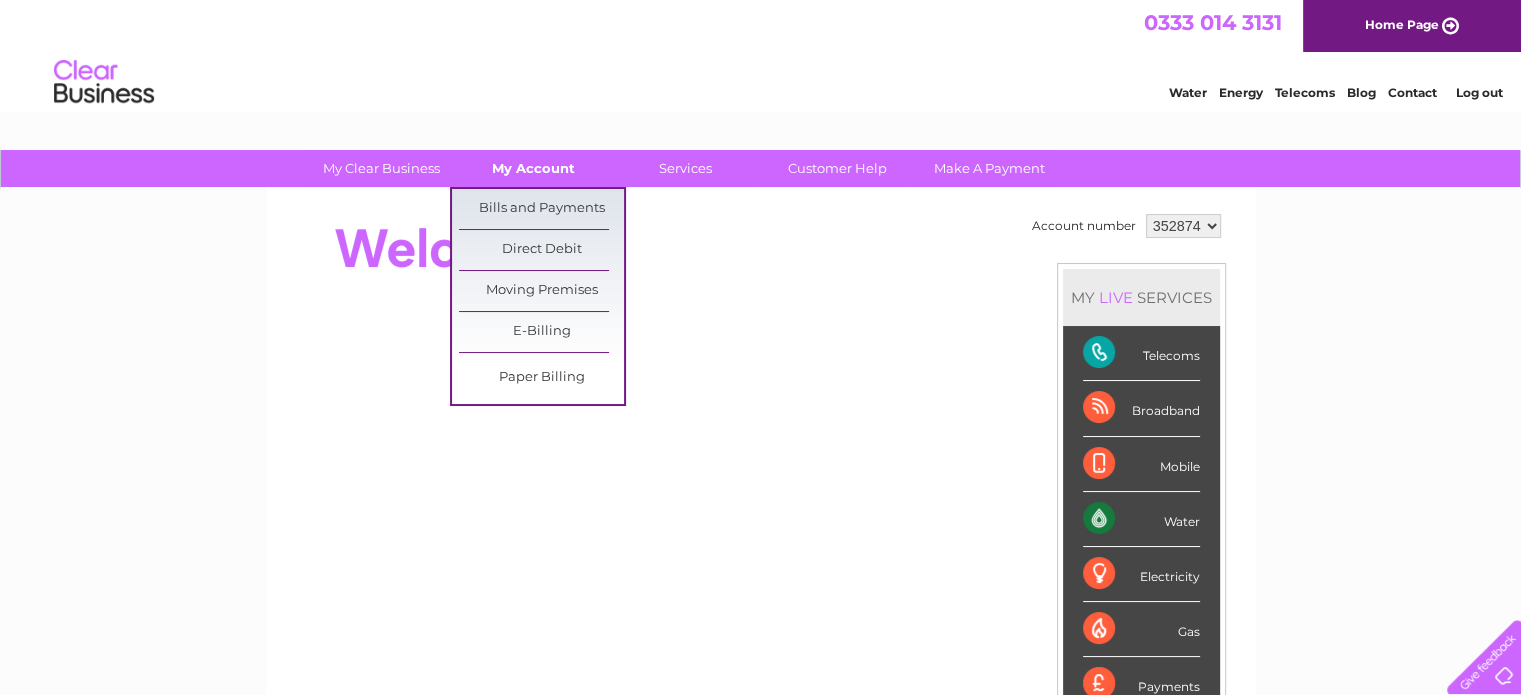 click on "My Account" at bounding box center [533, 168] 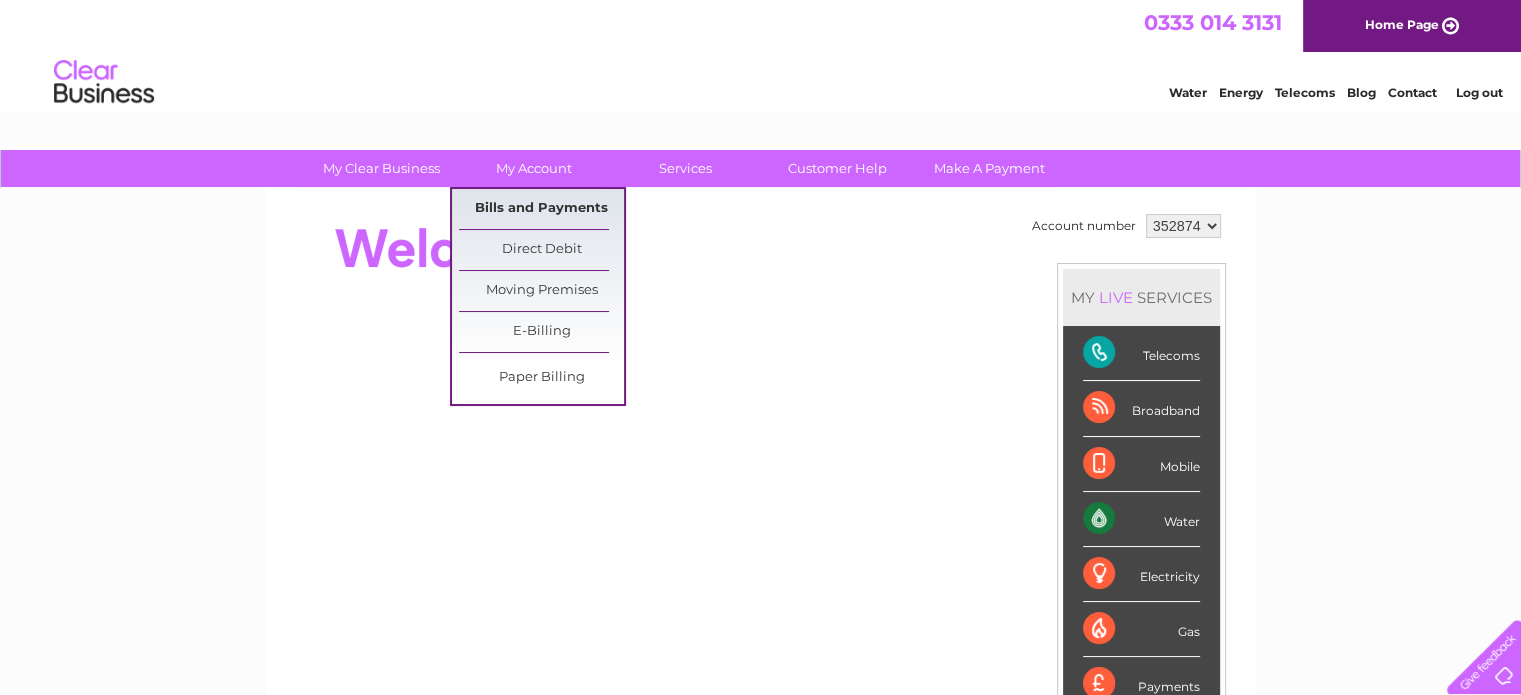 click on "Bills and Payments" at bounding box center [541, 209] 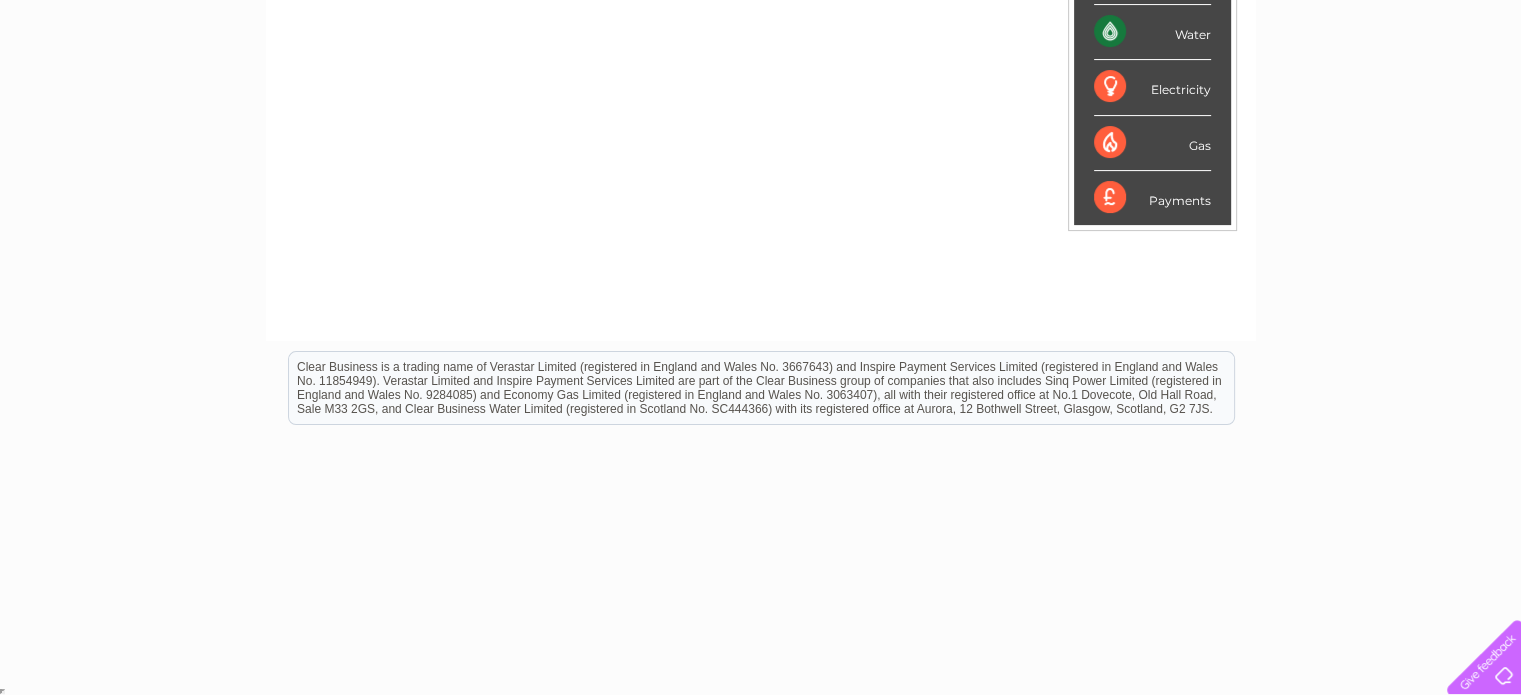 scroll, scrollTop: 0, scrollLeft: 0, axis: both 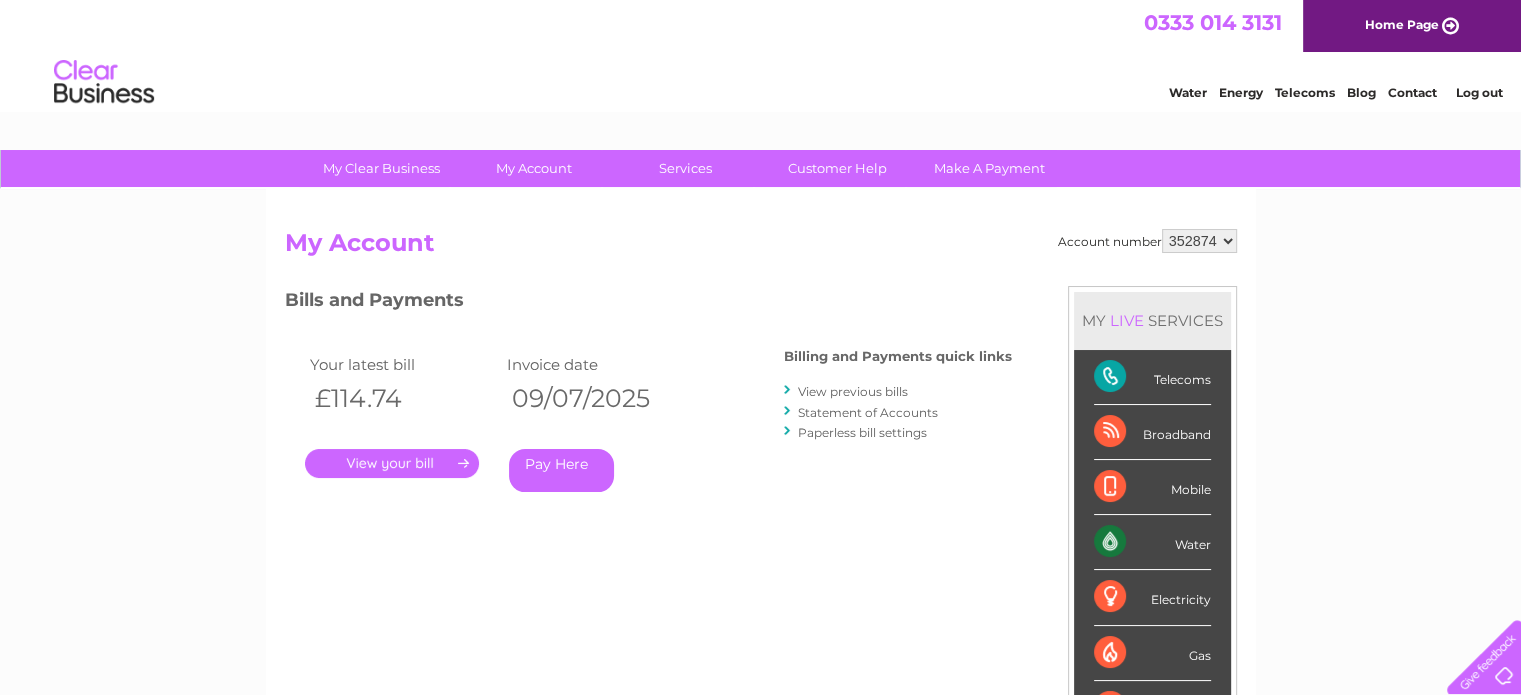 click on "." at bounding box center [392, 463] 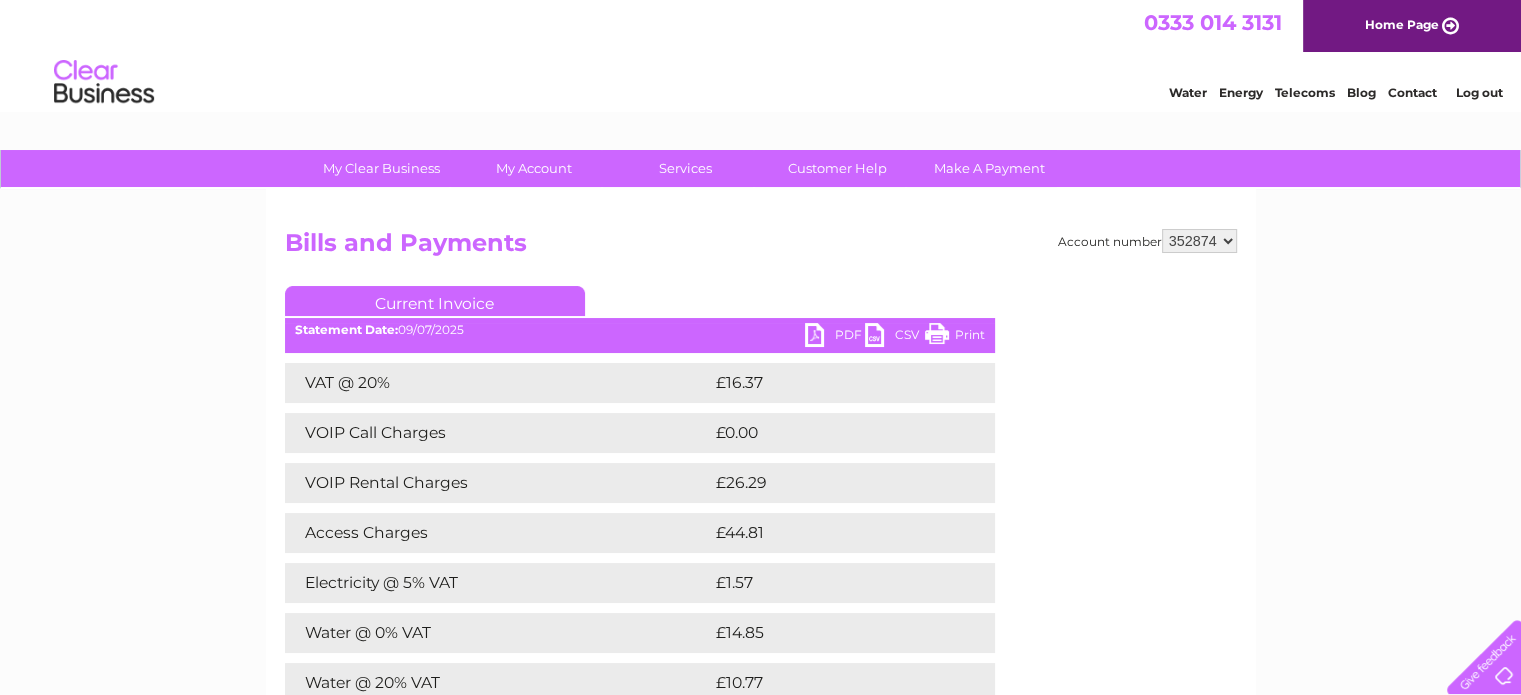 scroll, scrollTop: 0, scrollLeft: 0, axis: both 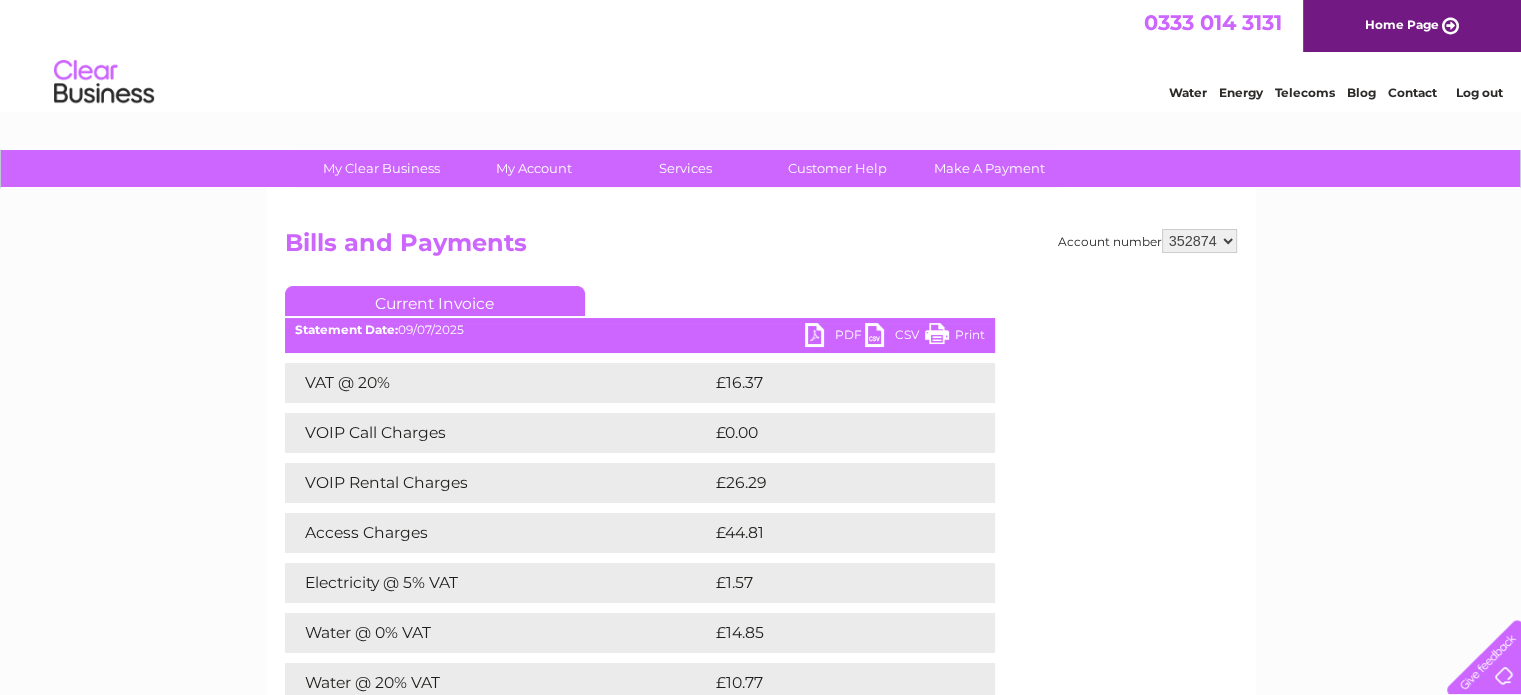 click on "352874" at bounding box center (1199, 241) 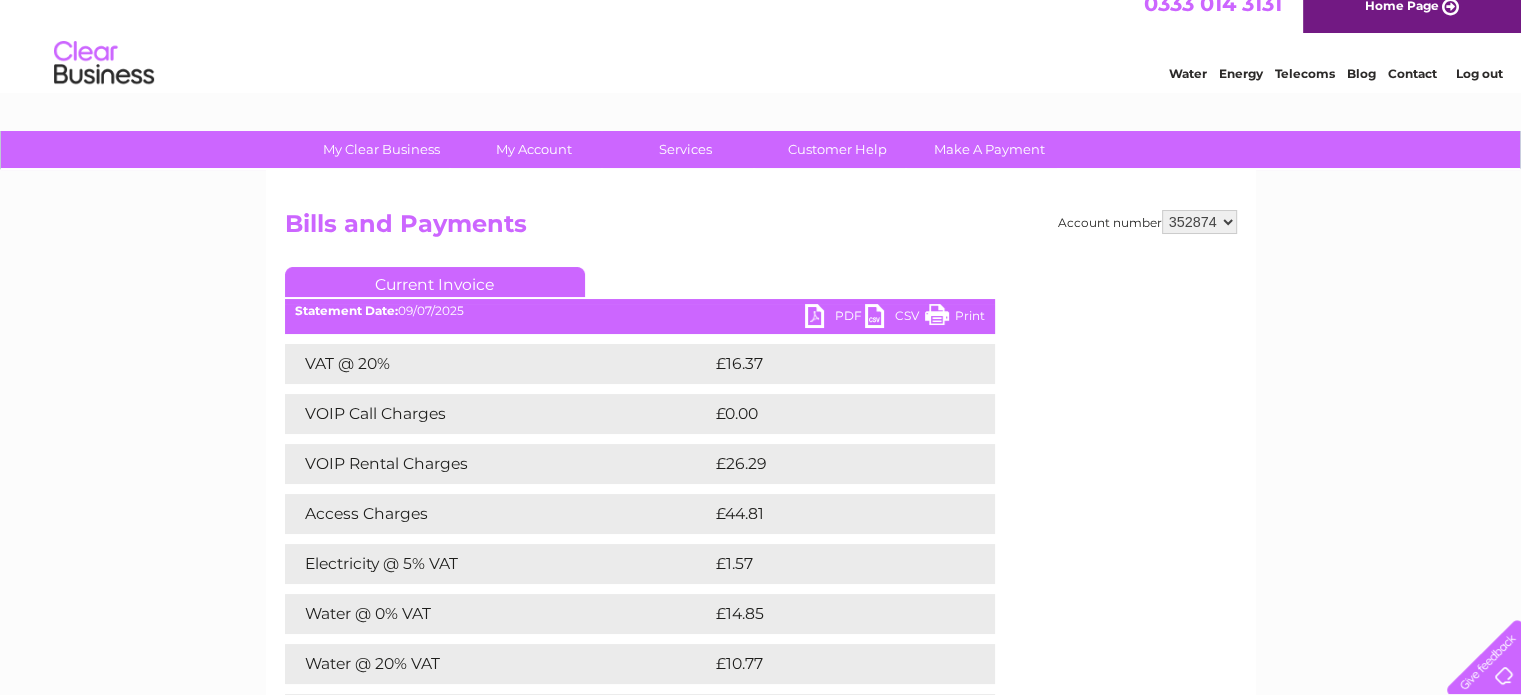 scroll, scrollTop: 0, scrollLeft: 0, axis: both 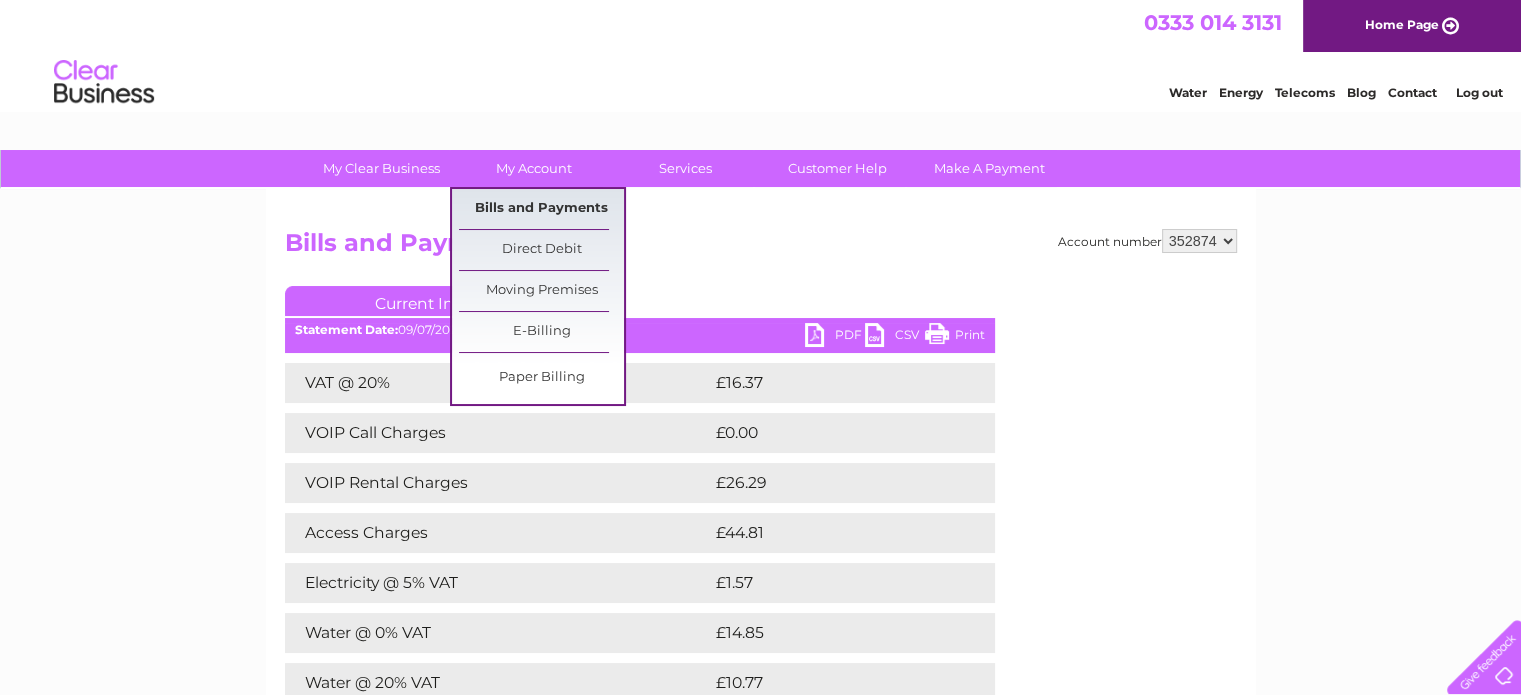 click on "Bills and Payments" at bounding box center (541, 209) 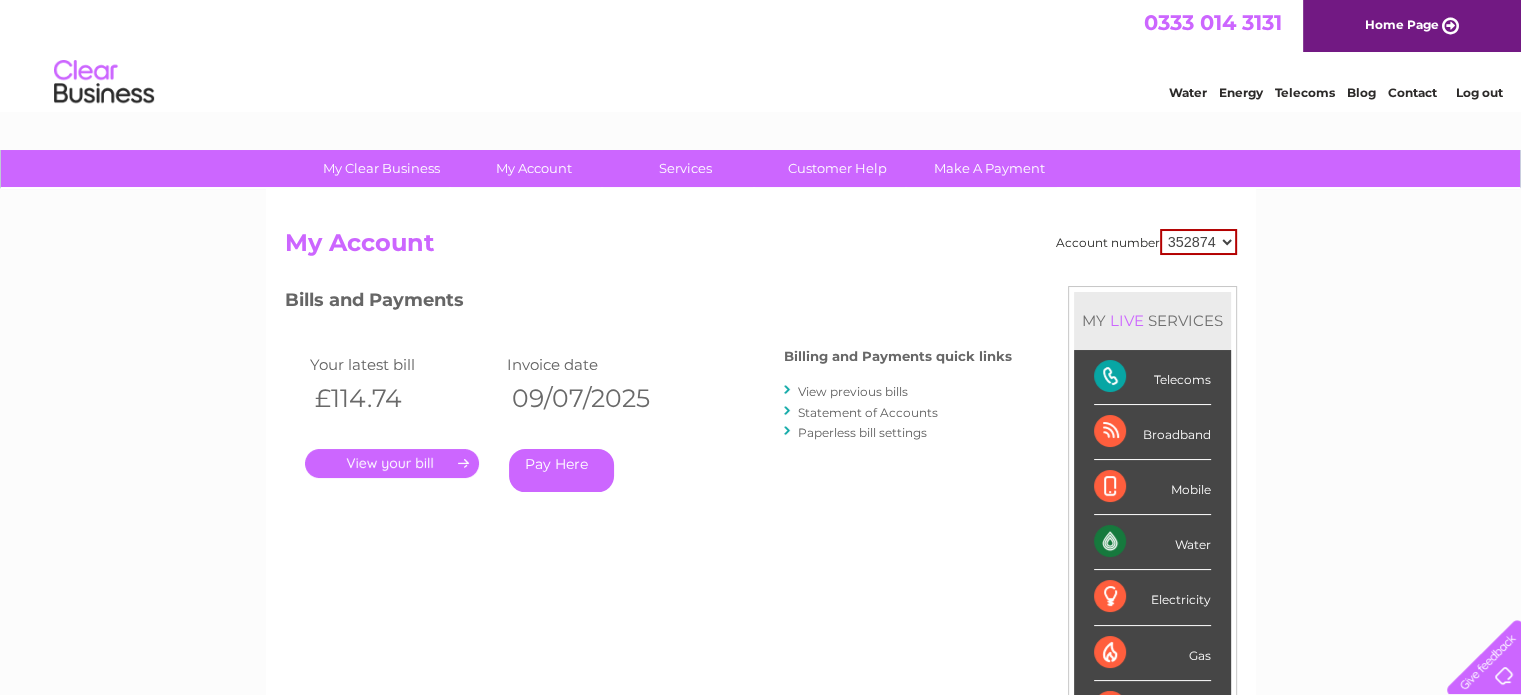 click on "View previous bills" at bounding box center [853, 391] 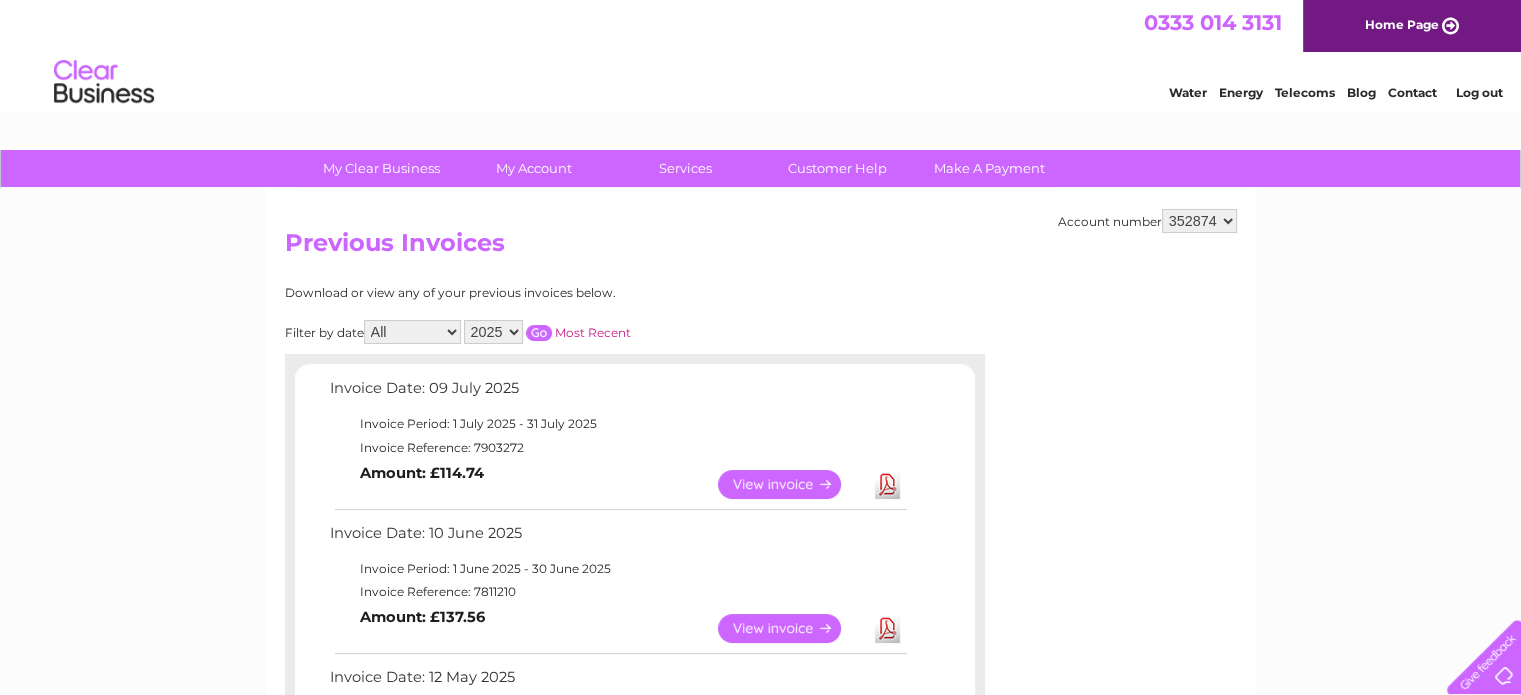 scroll, scrollTop: 0, scrollLeft: 0, axis: both 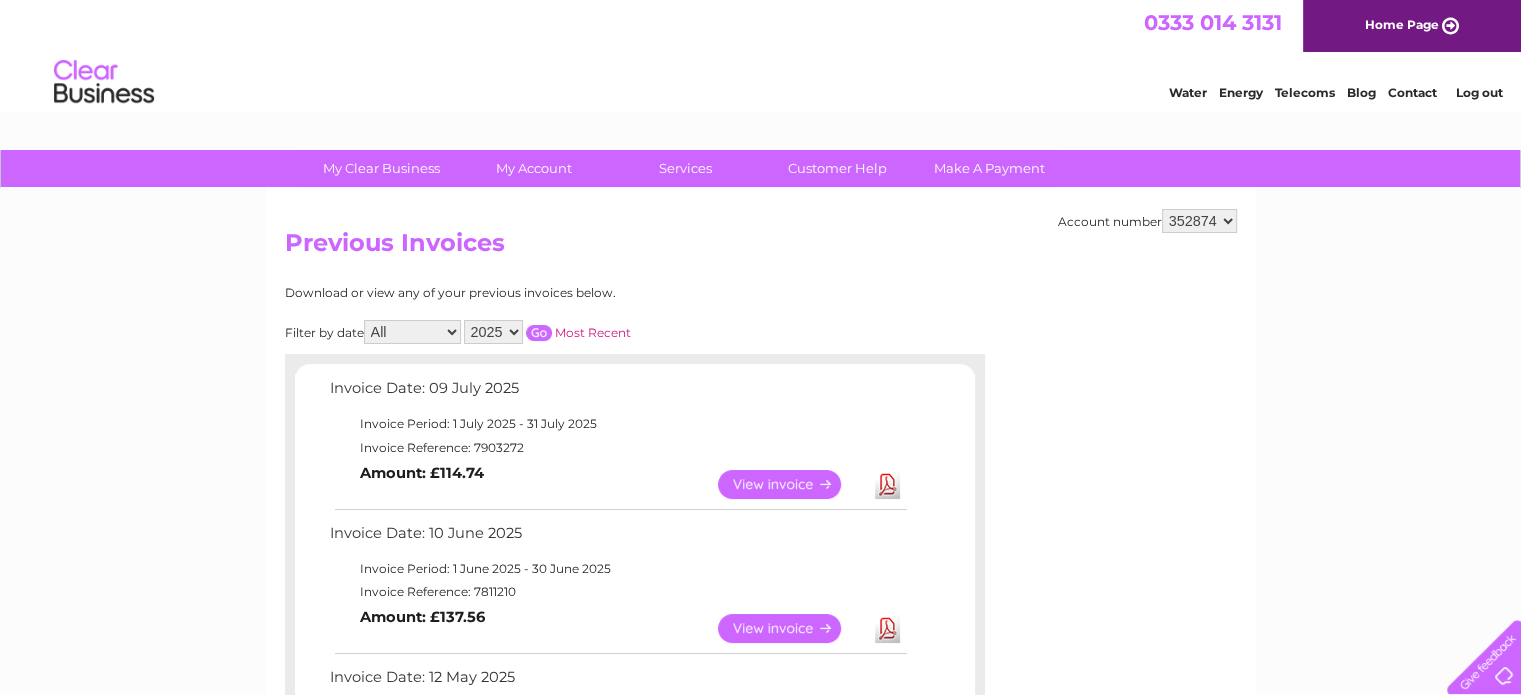 click on "2025
2024
2023
2022" at bounding box center [493, 332] 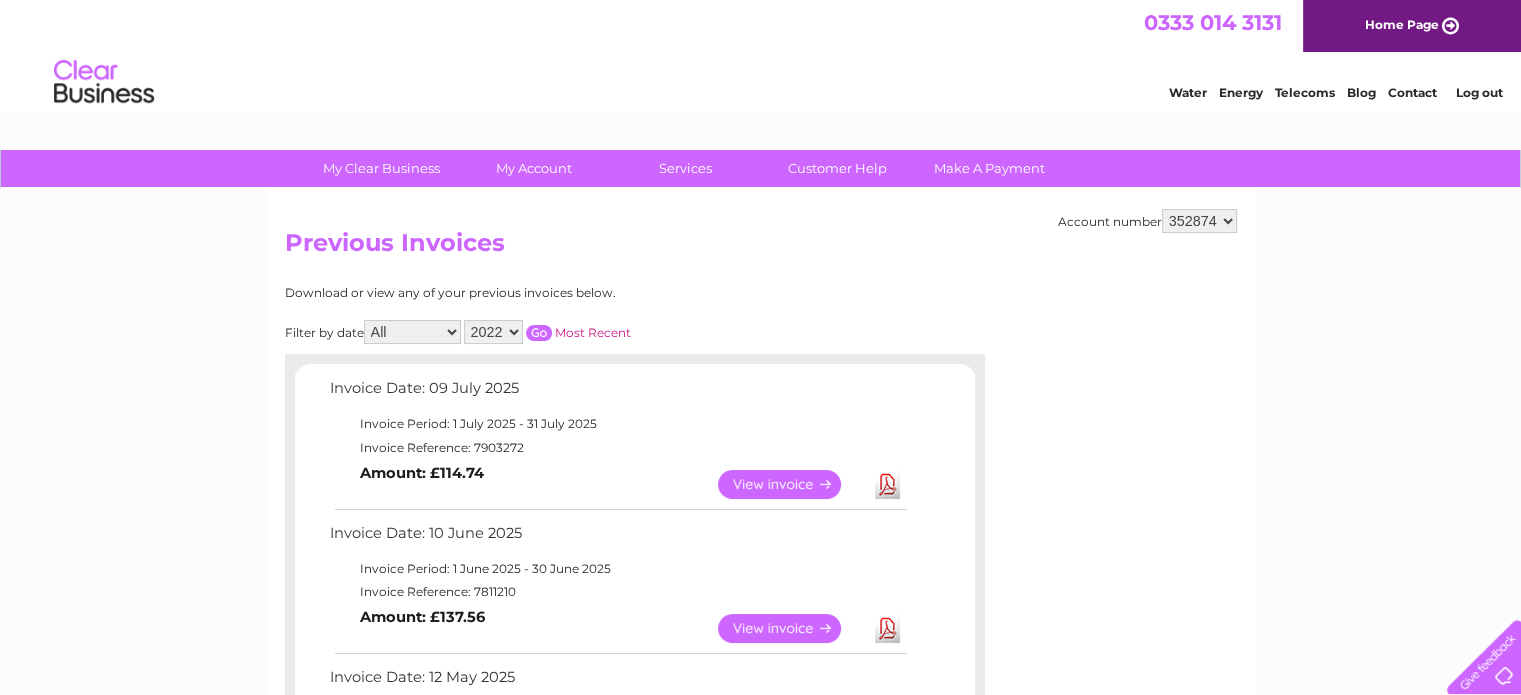 click at bounding box center (539, 333) 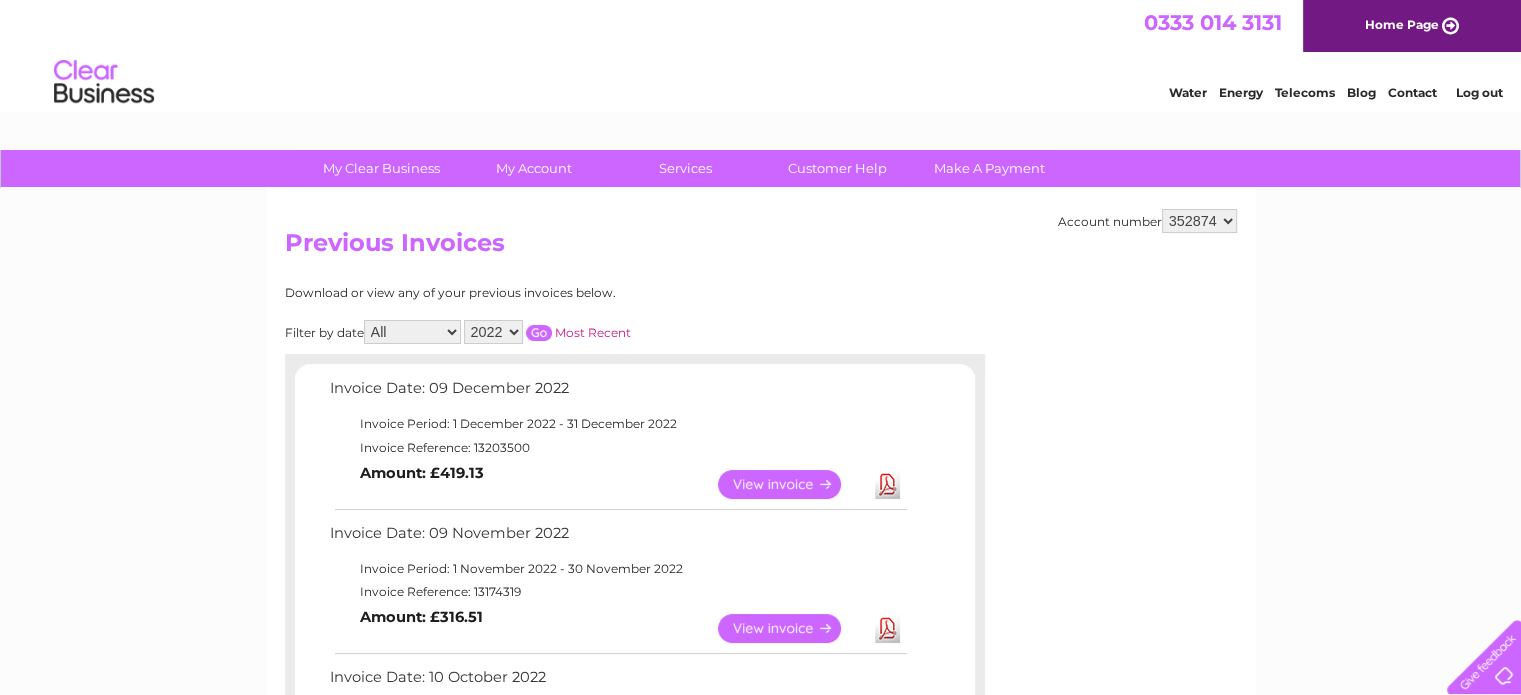 click on "2025
2024
2023
2022" at bounding box center (493, 332) 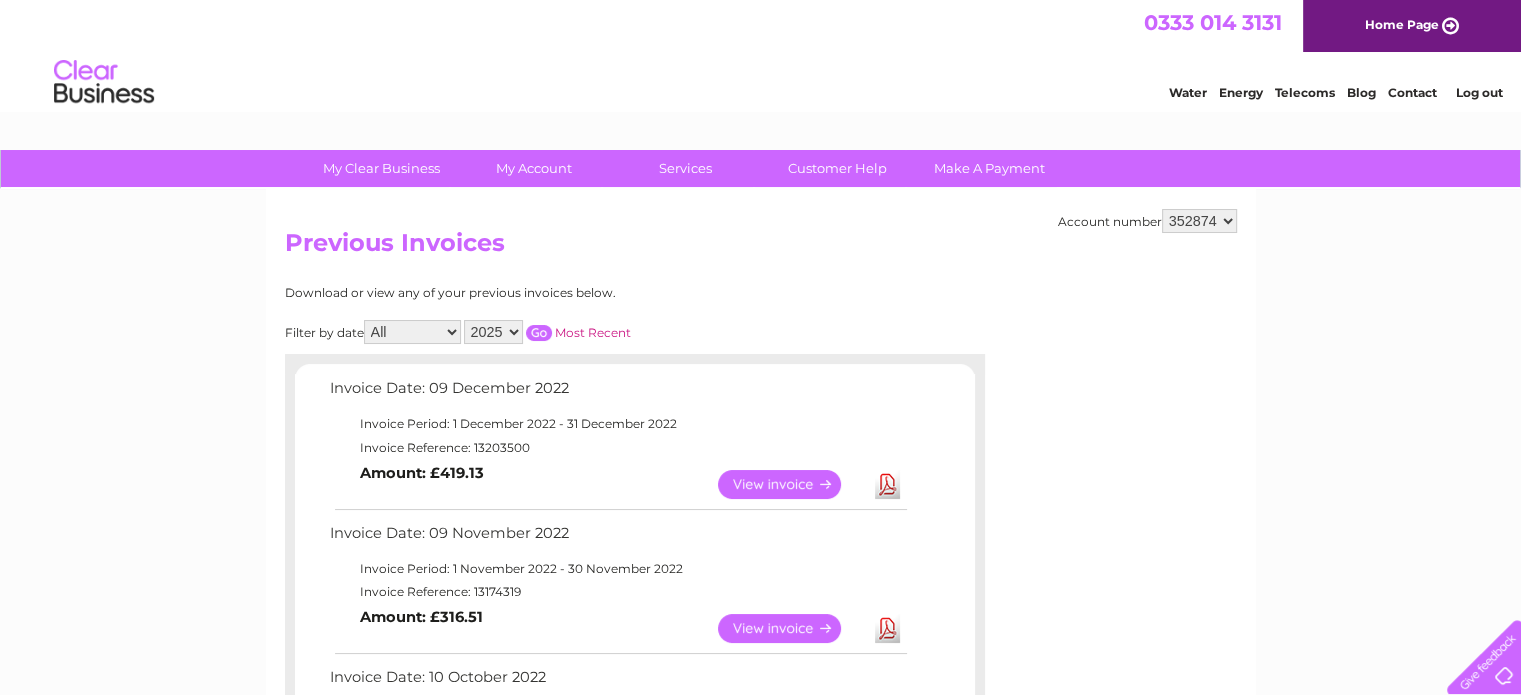 click at bounding box center [539, 333] 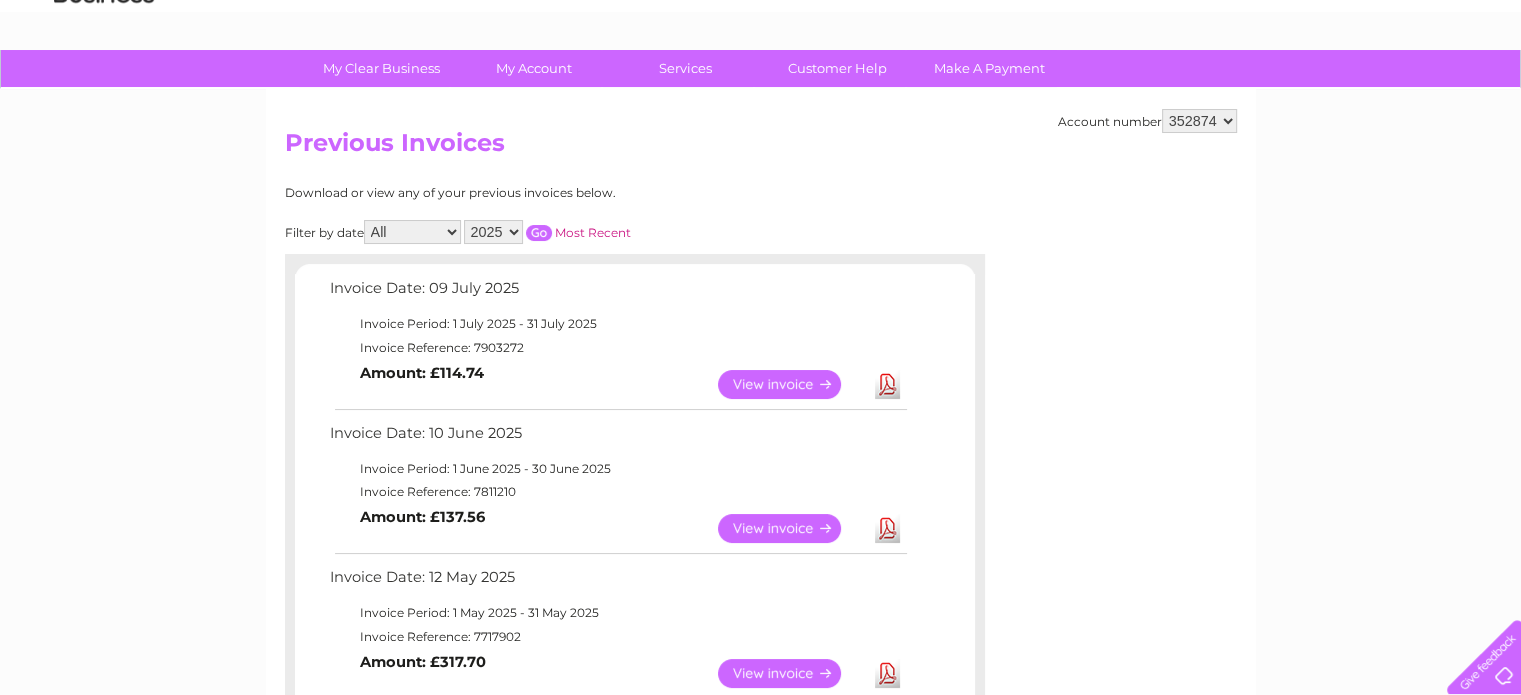 scroll, scrollTop: 200, scrollLeft: 0, axis: vertical 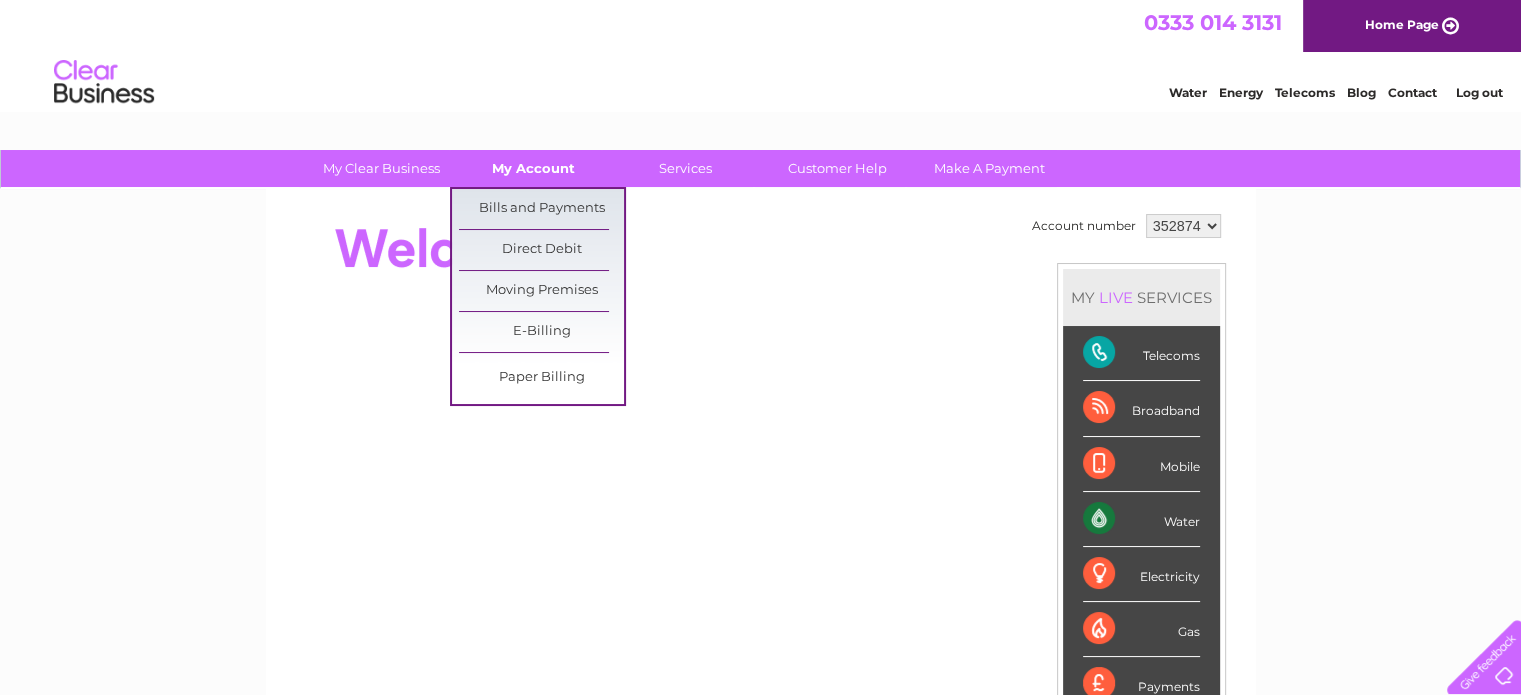 click on "My Account" at bounding box center (533, 168) 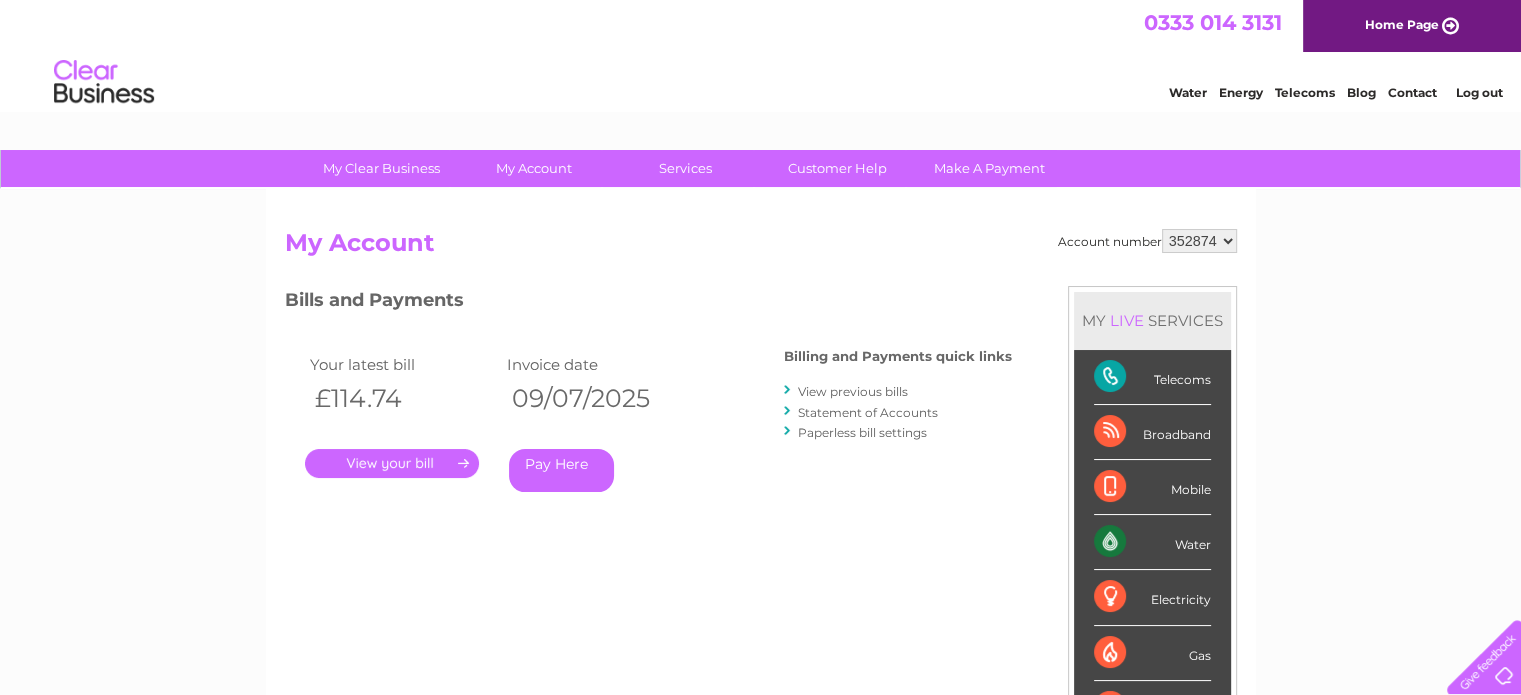 scroll, scrollTop: 0, scrollLeft: 0, axis: both 